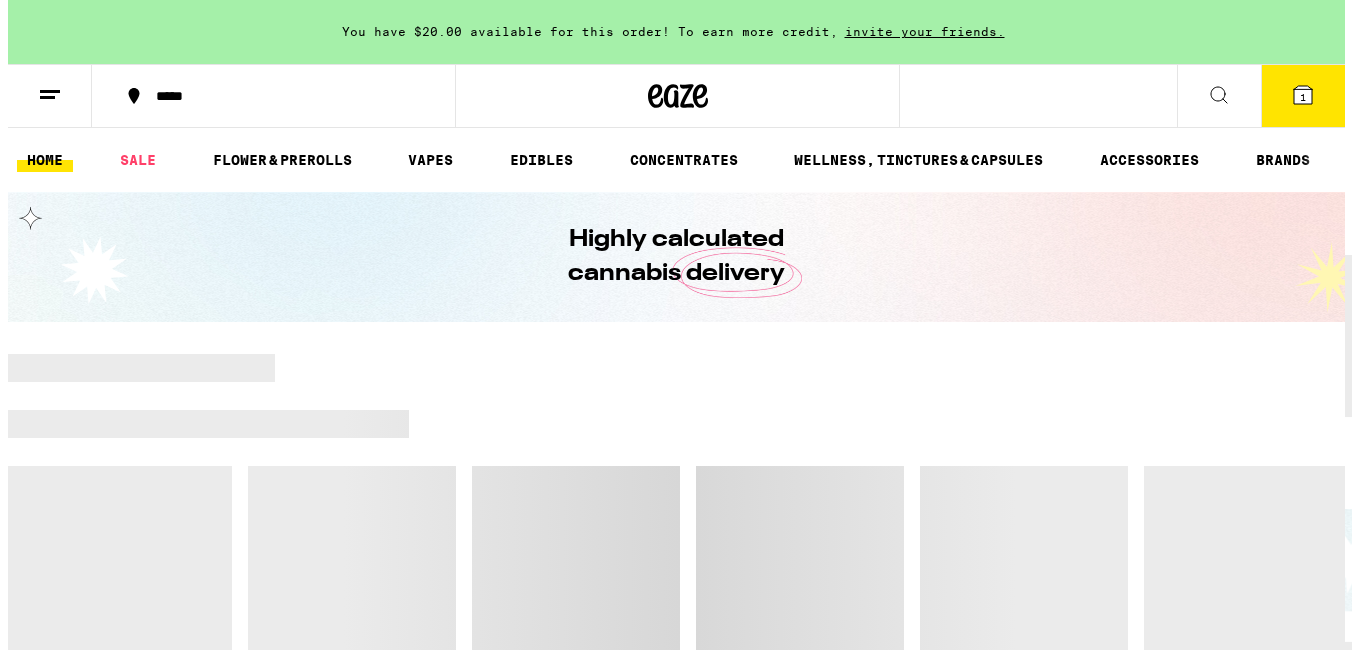 scroll, scrollTop: 0, scrollLeft: 0, axis: both 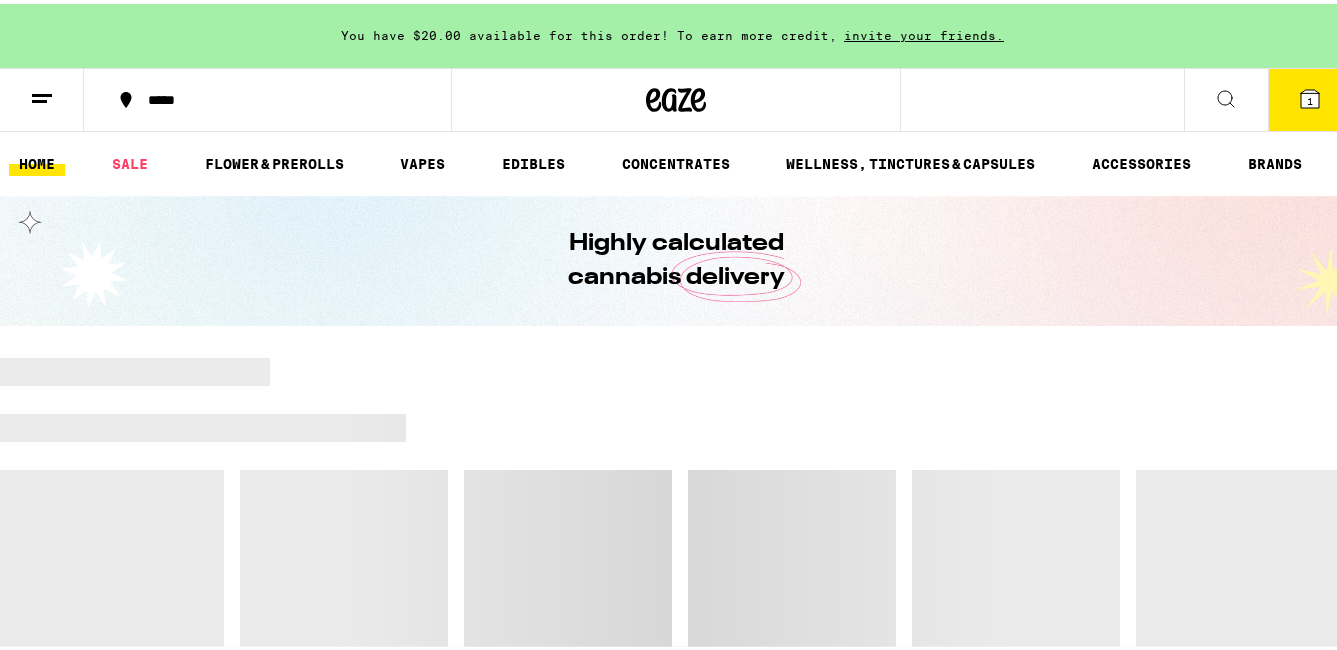 click on "1" at bounding box center (1310, 96) 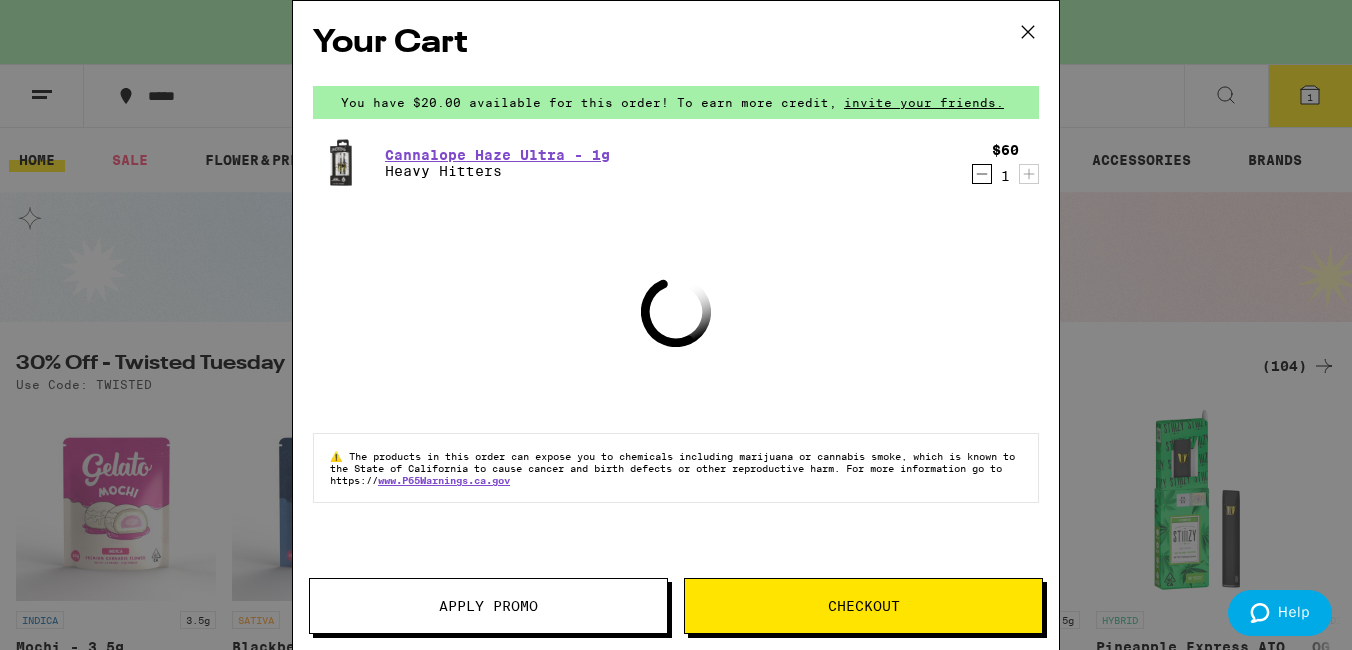 click 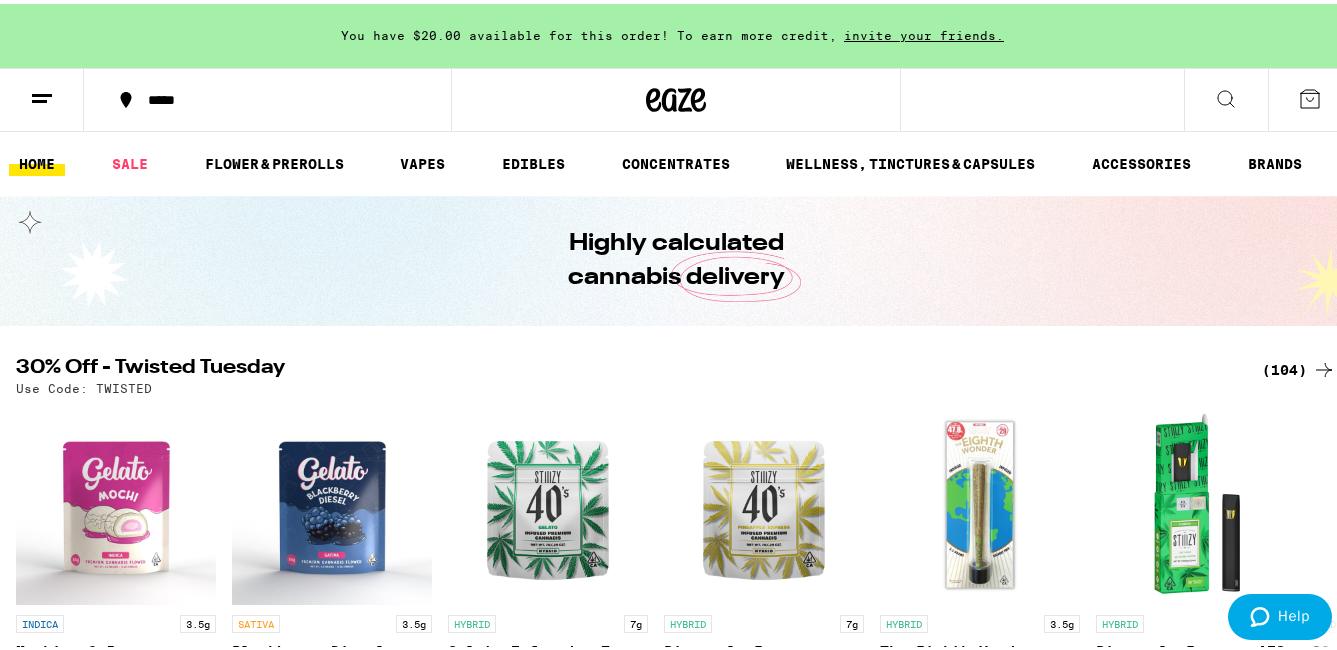 scroll, scrollTop: 0, scrollLeft: 0, axis: both 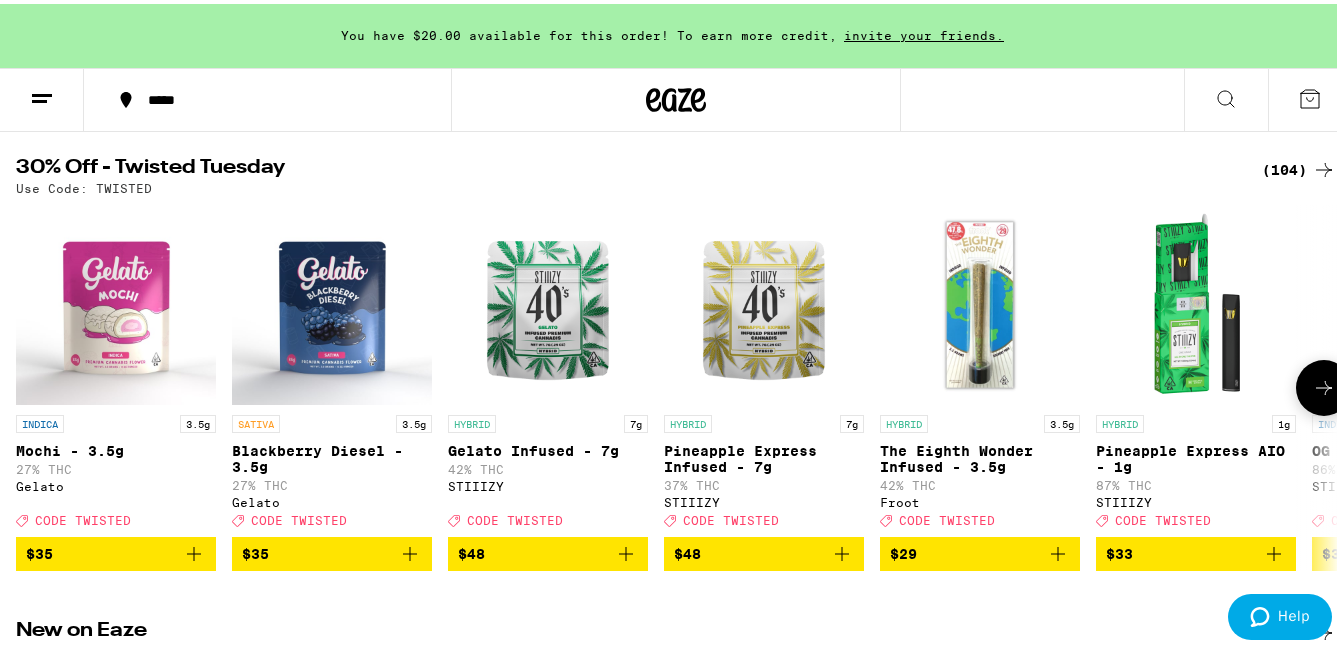 click 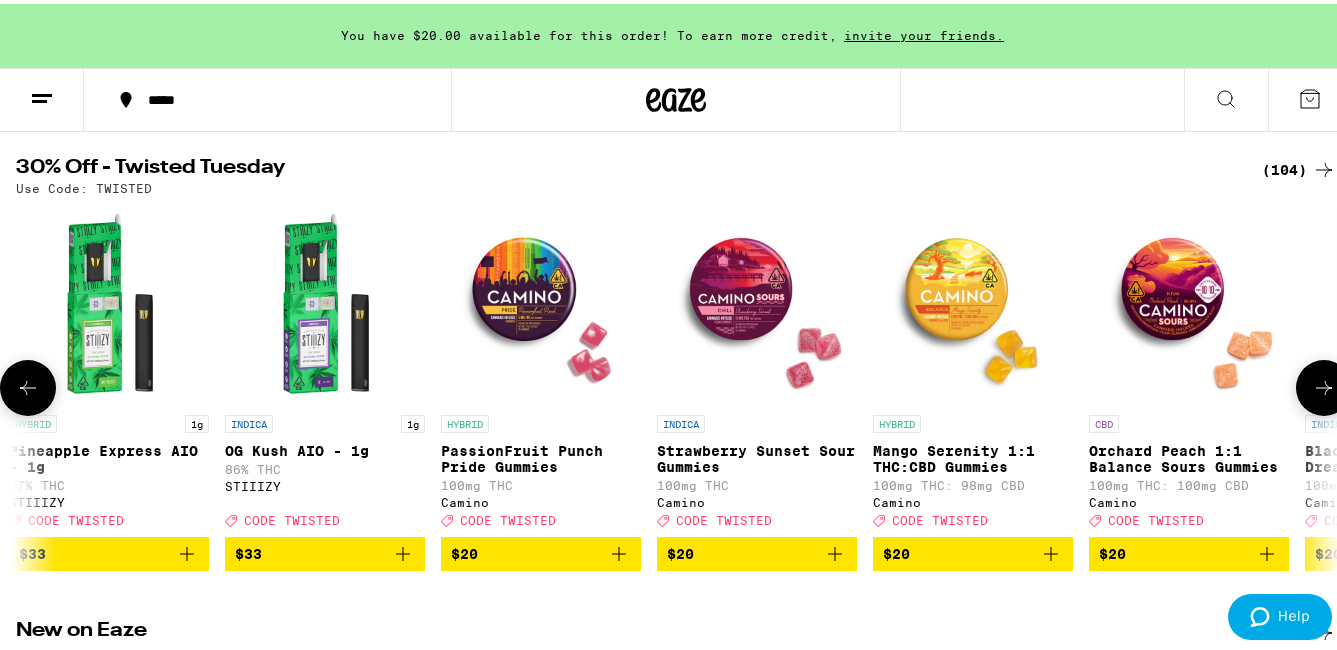 click 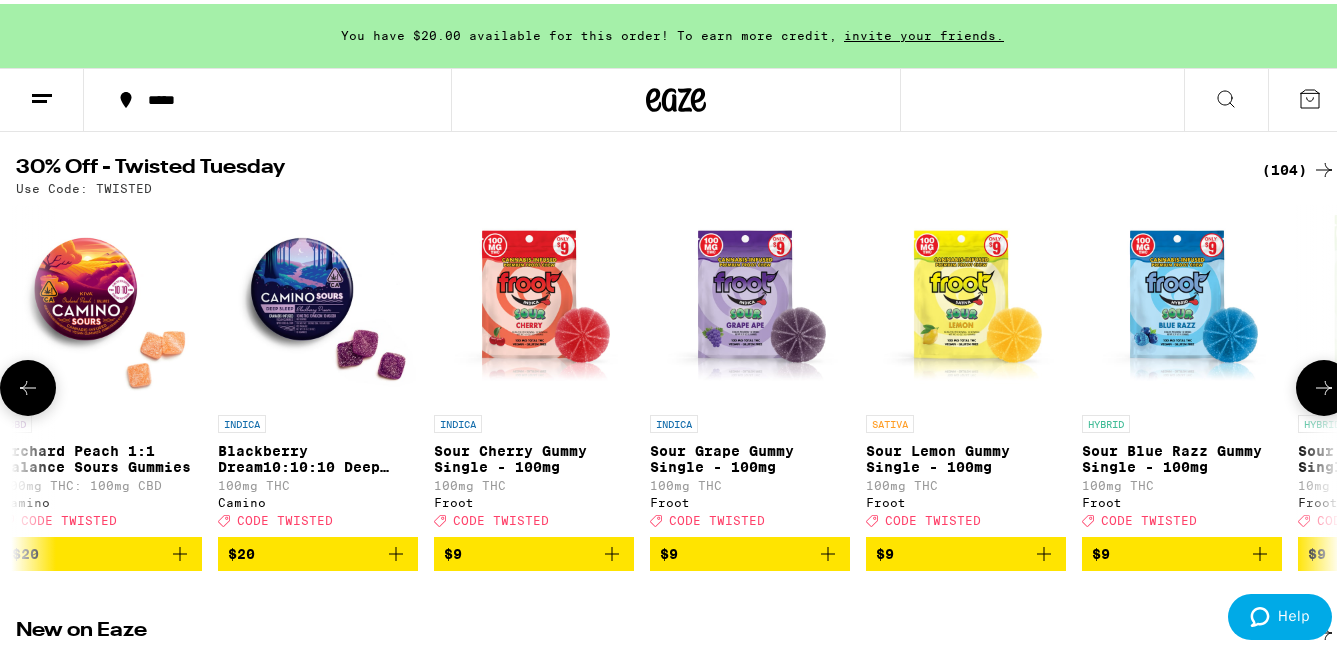 click 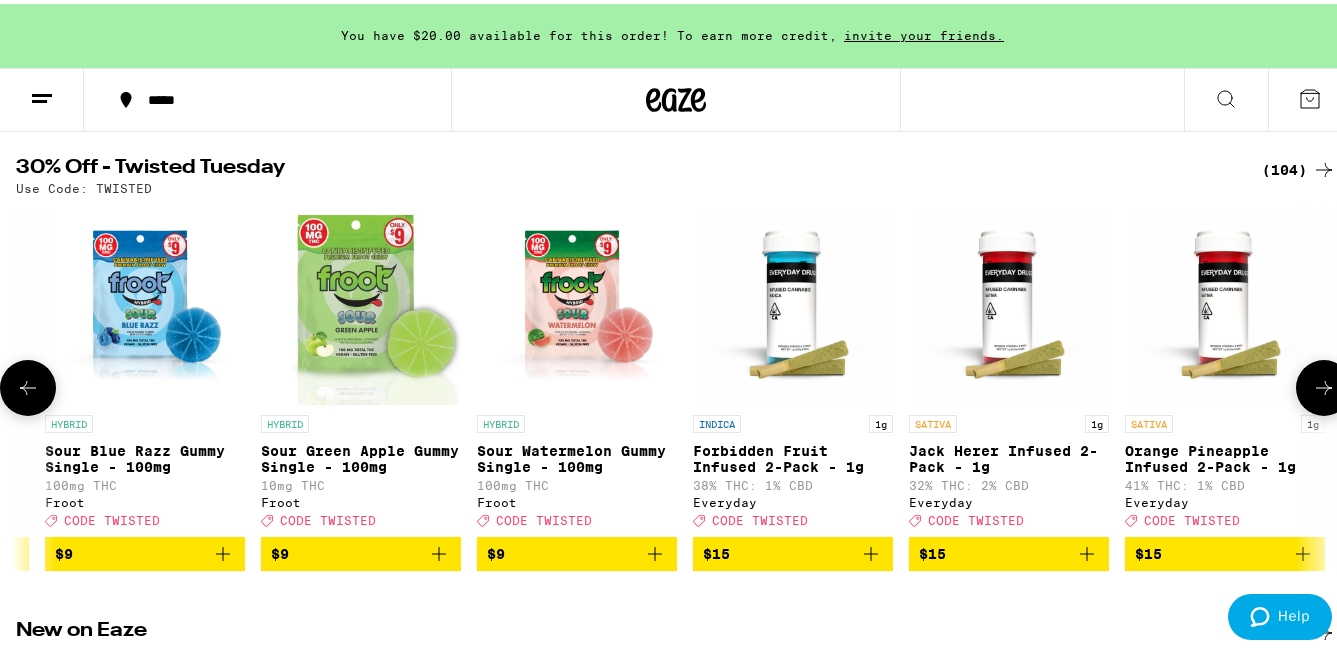 click 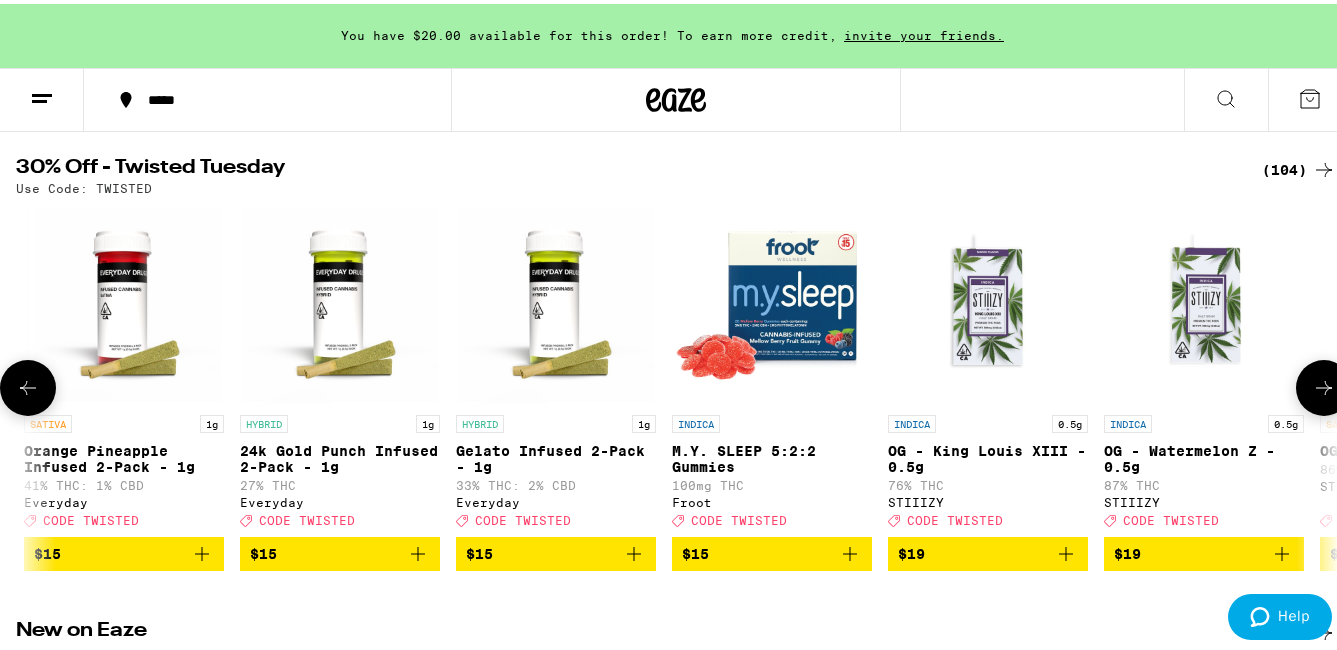 click 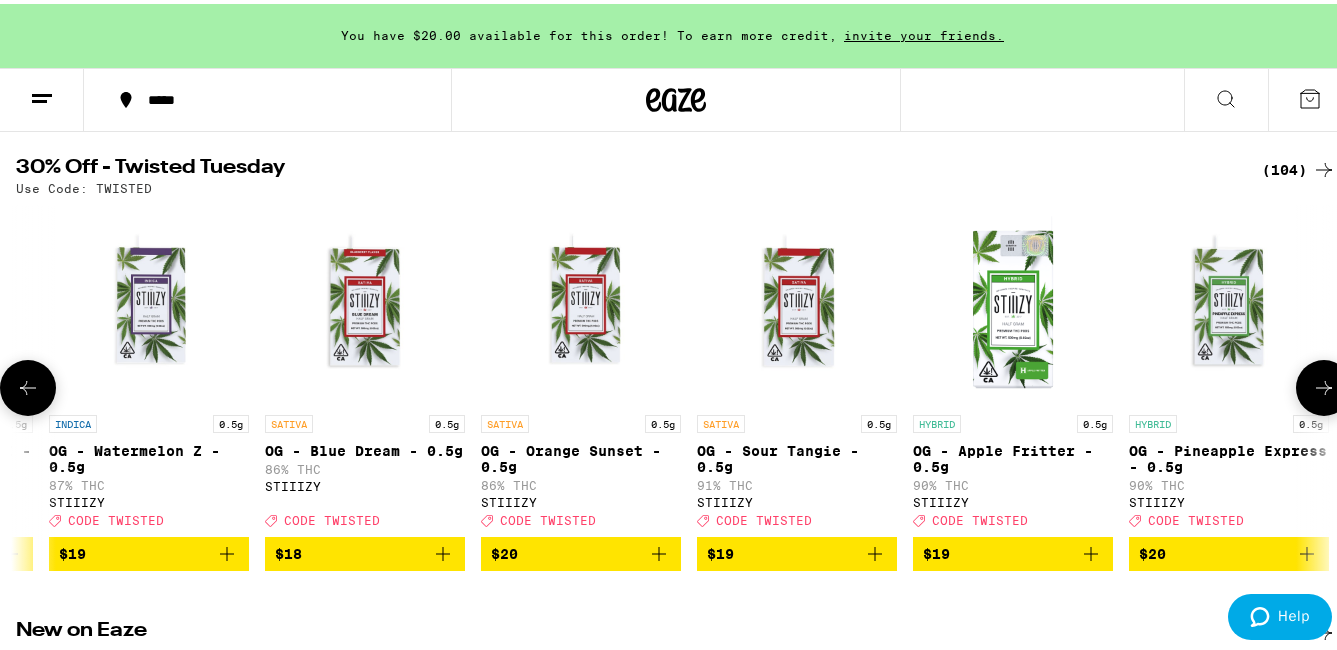 click 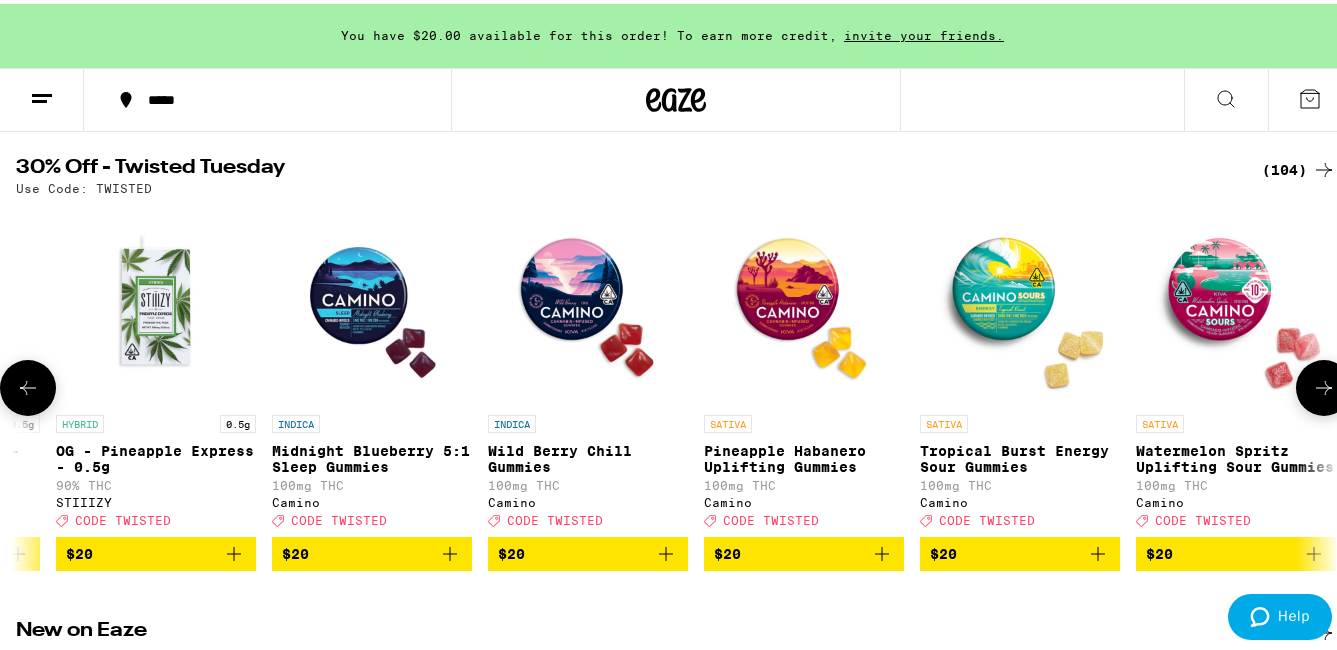 click 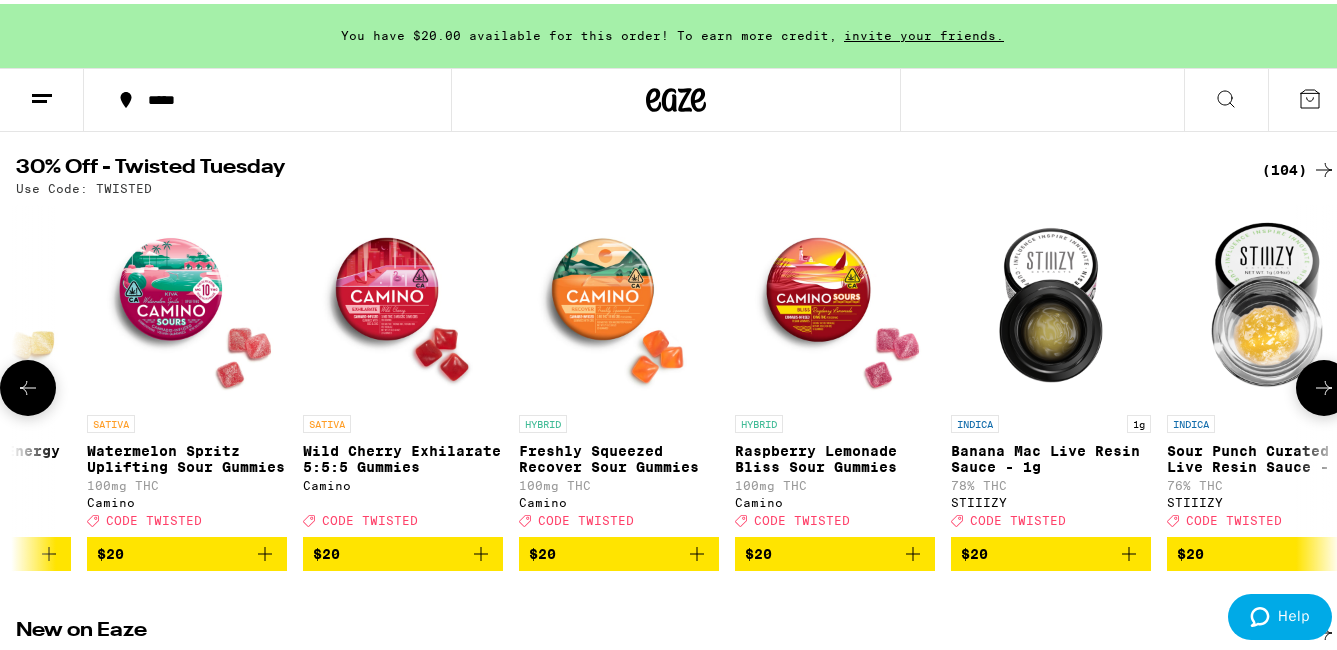 click 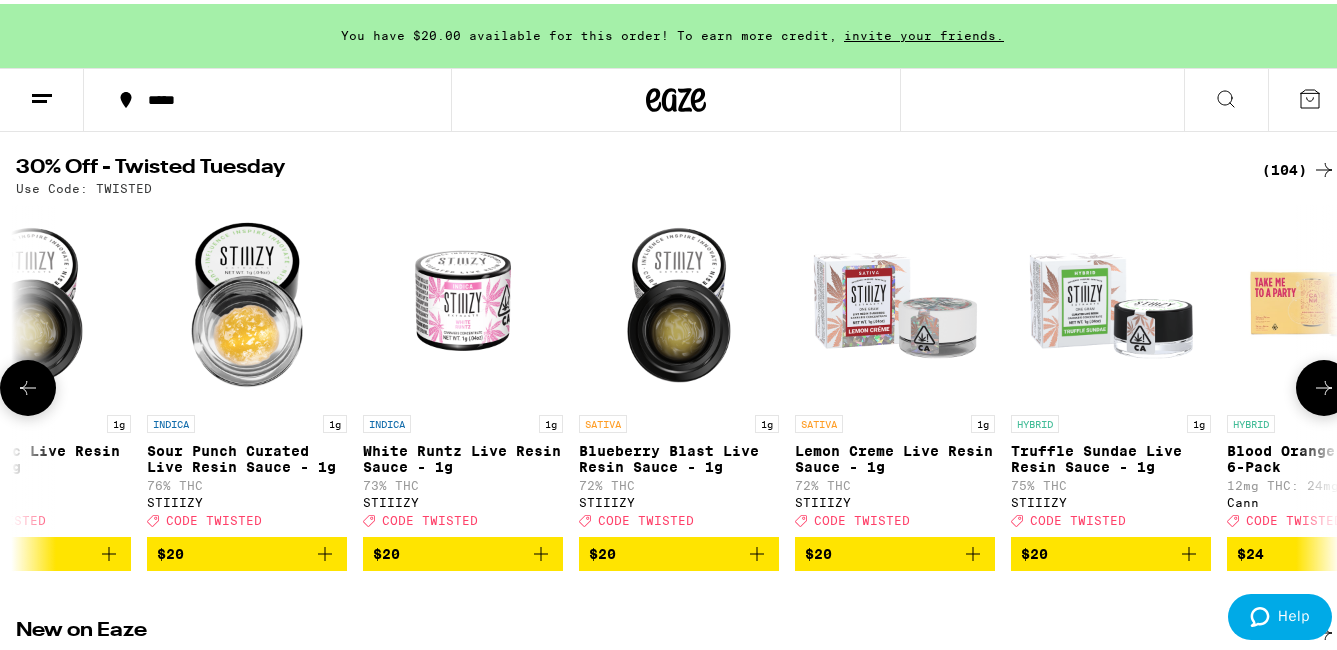 click 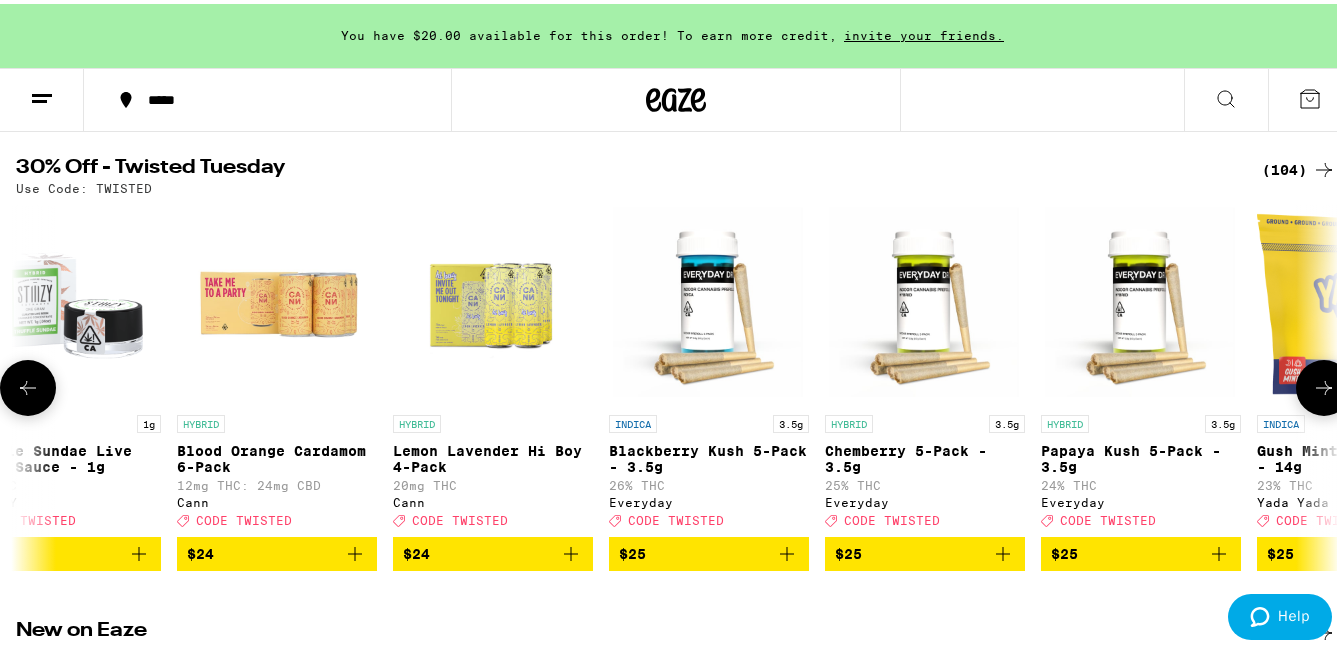 click 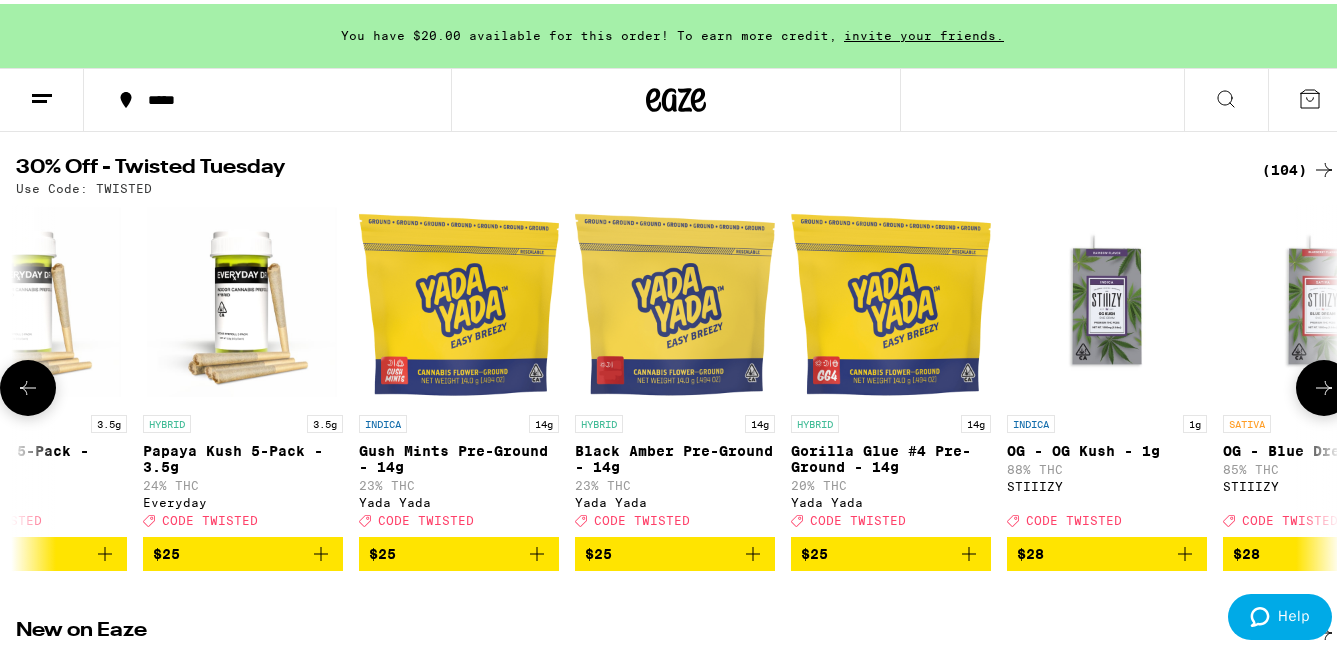 click 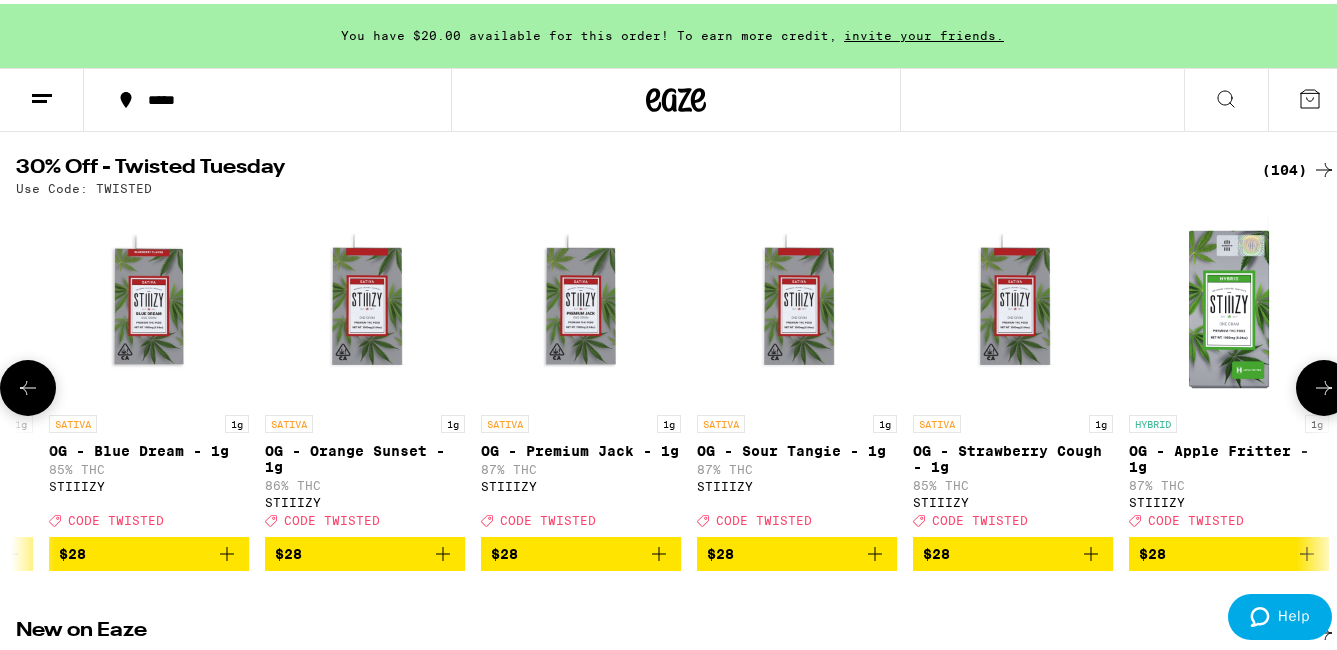 click 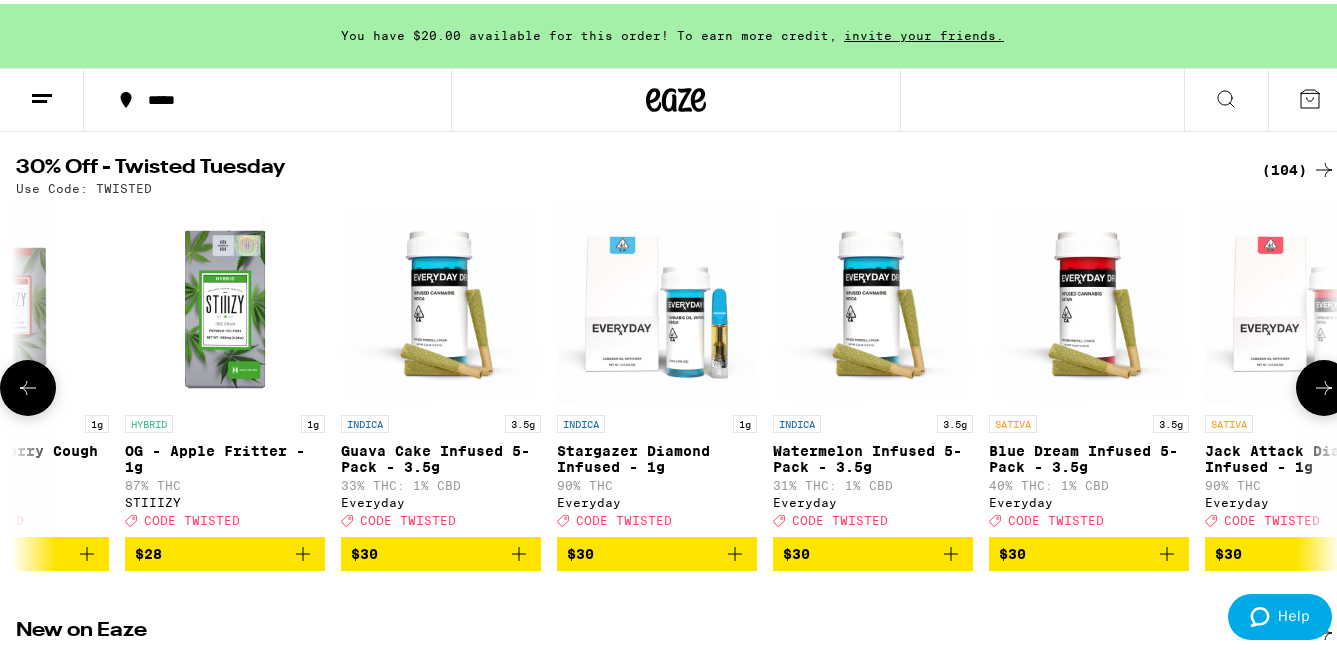 click 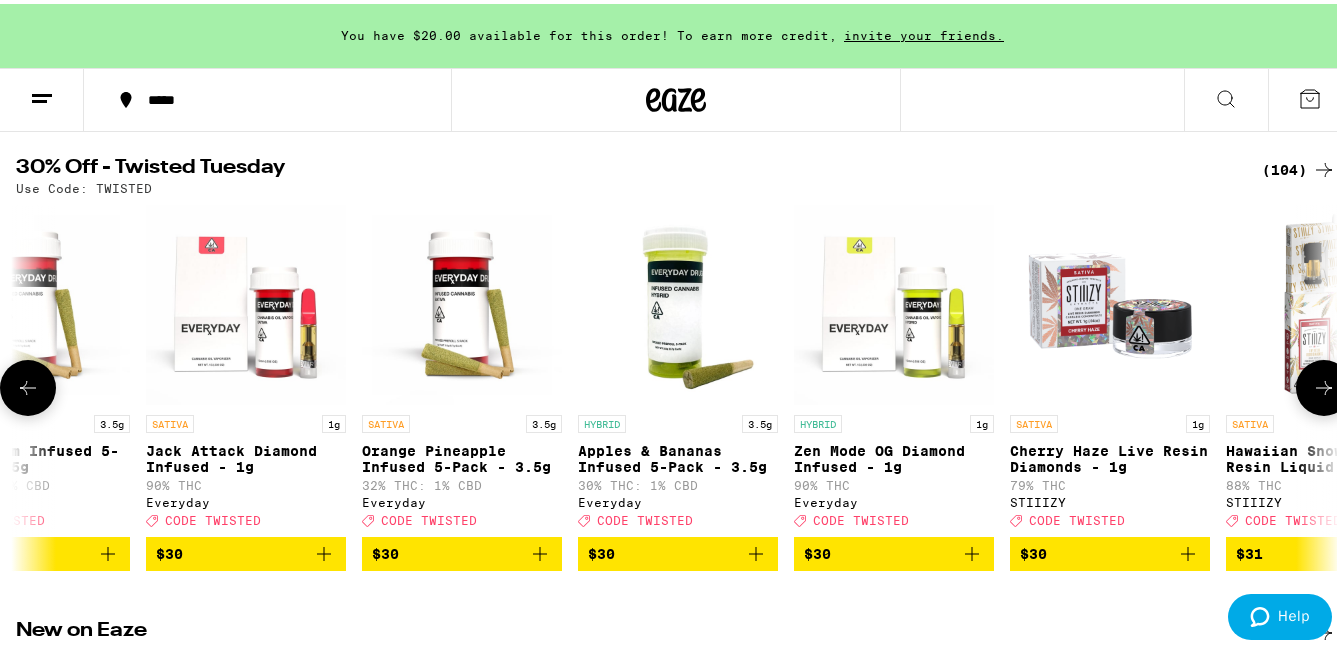 click 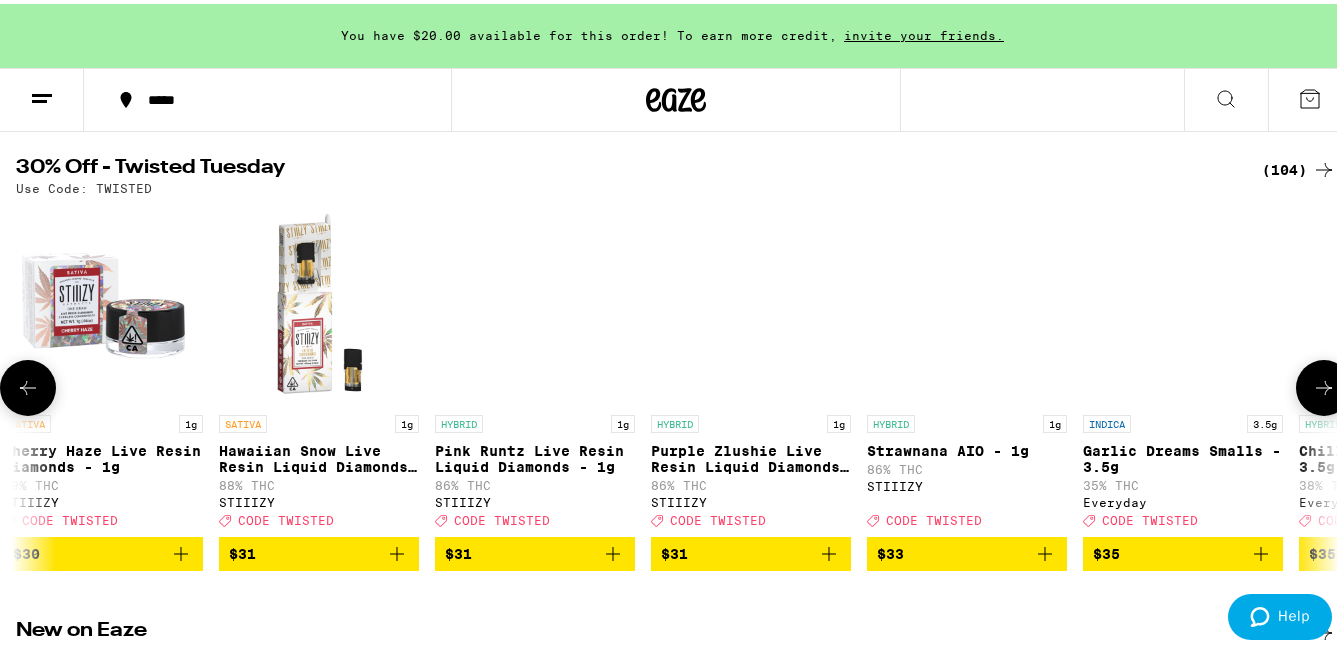 click 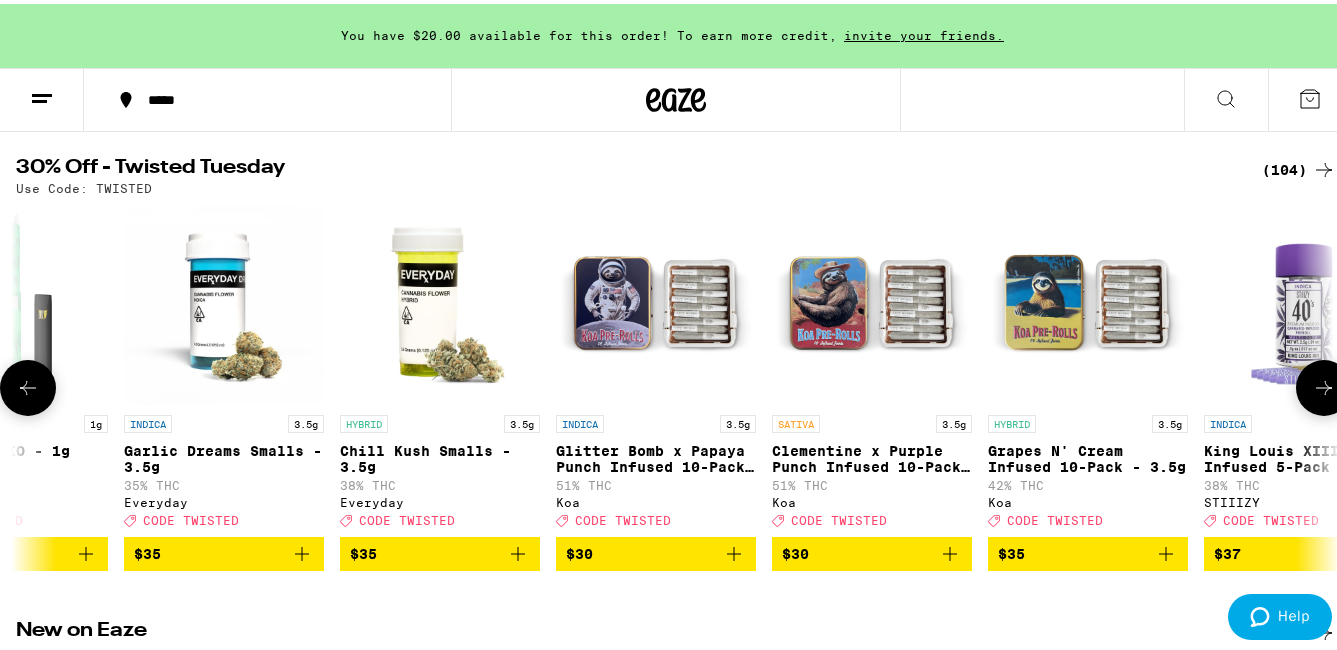 click 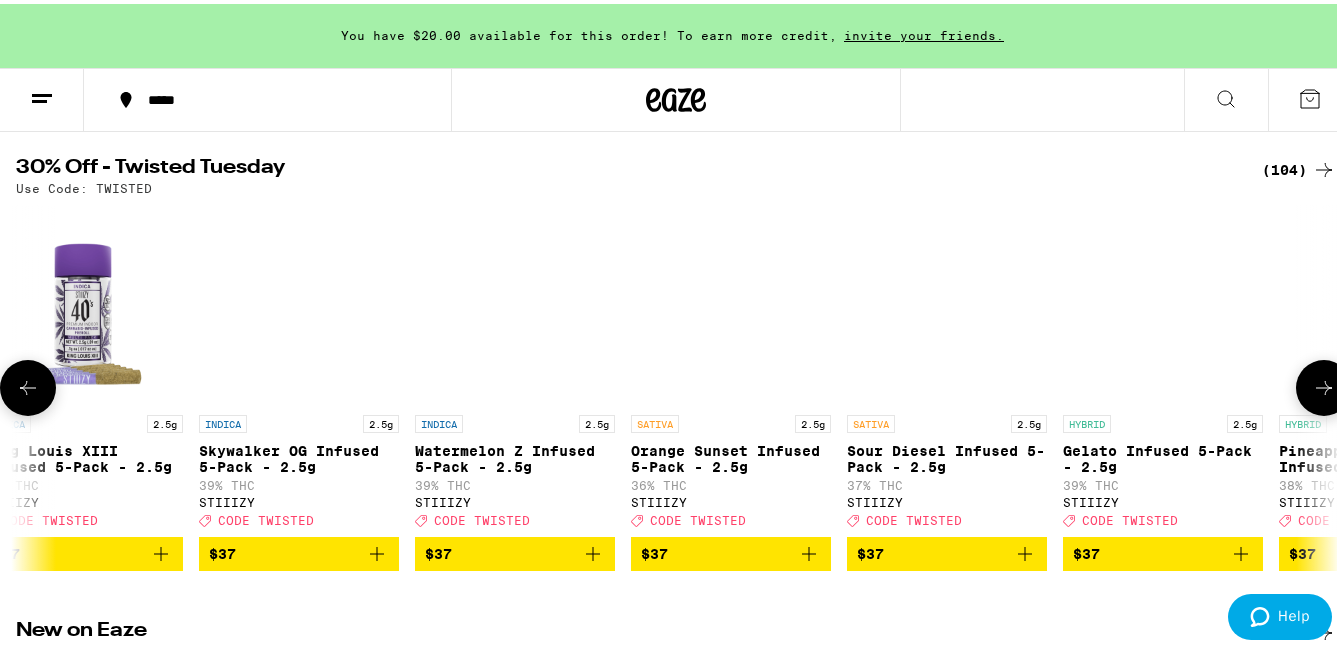 click 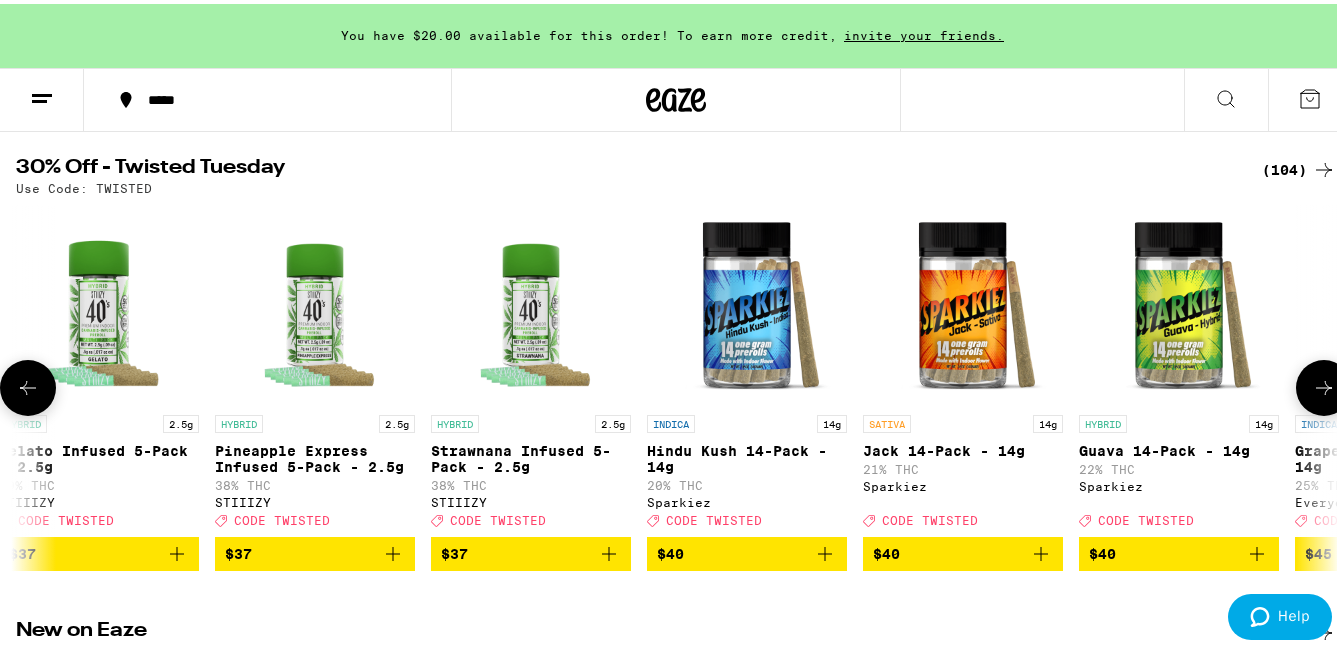 click 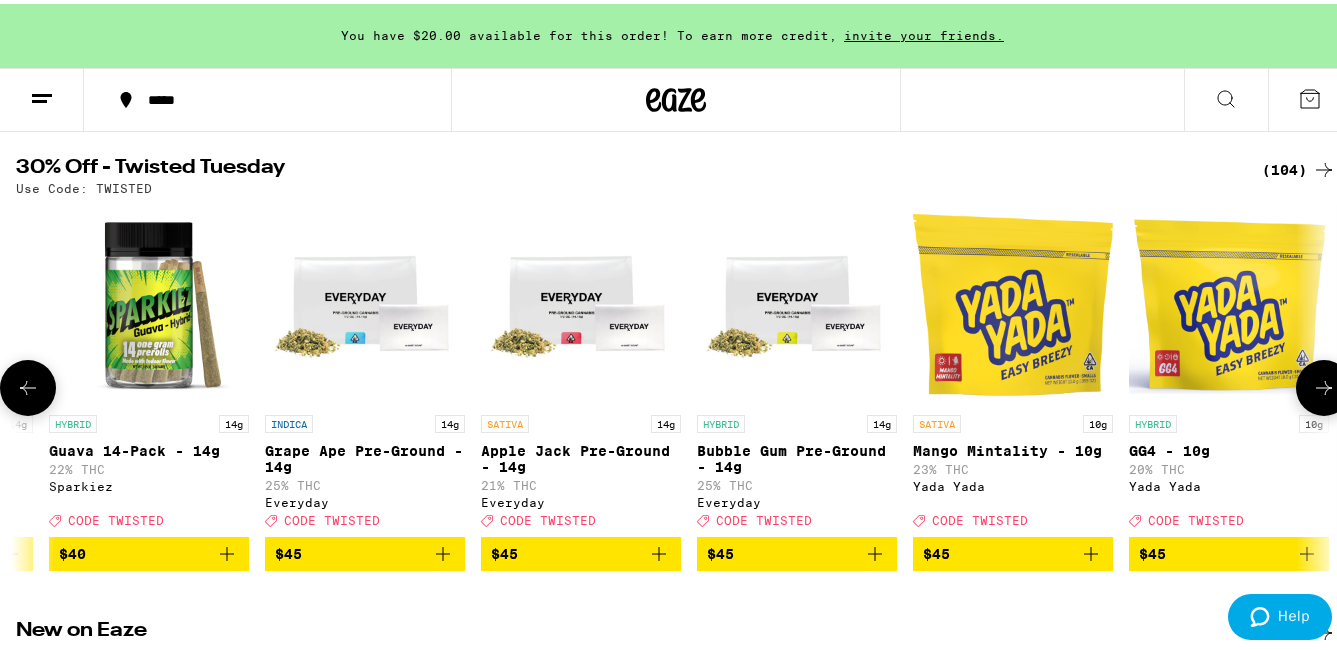 click 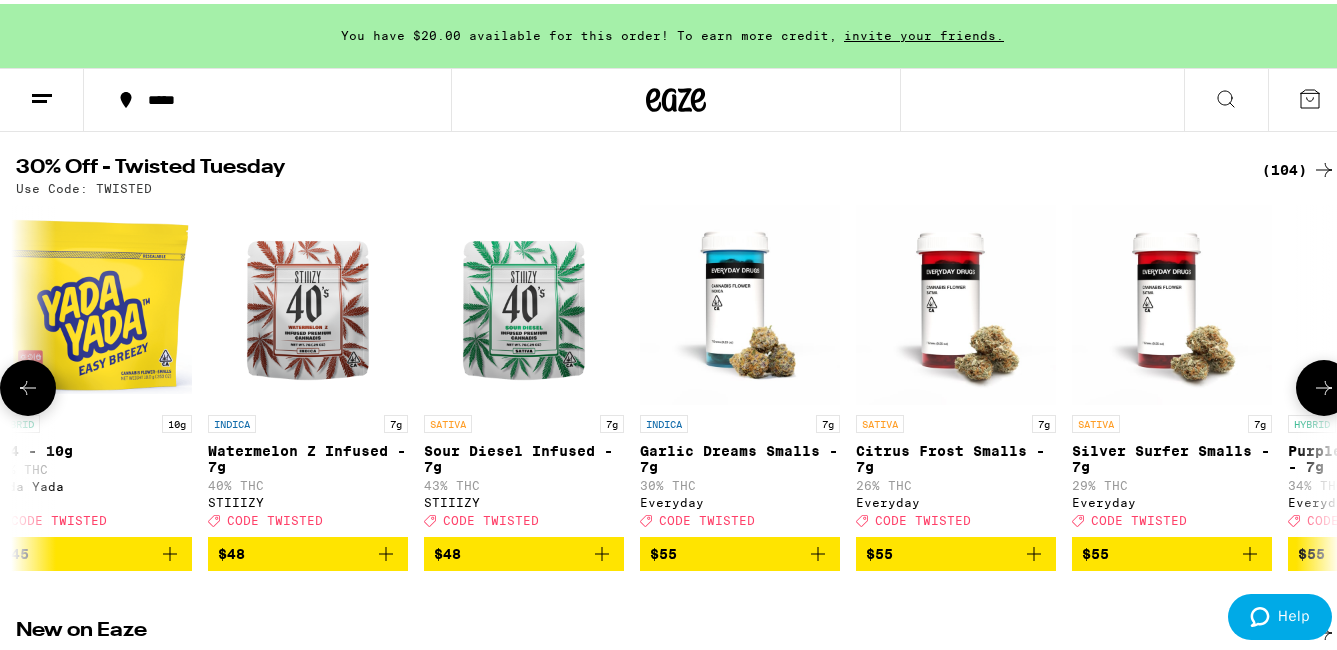 click 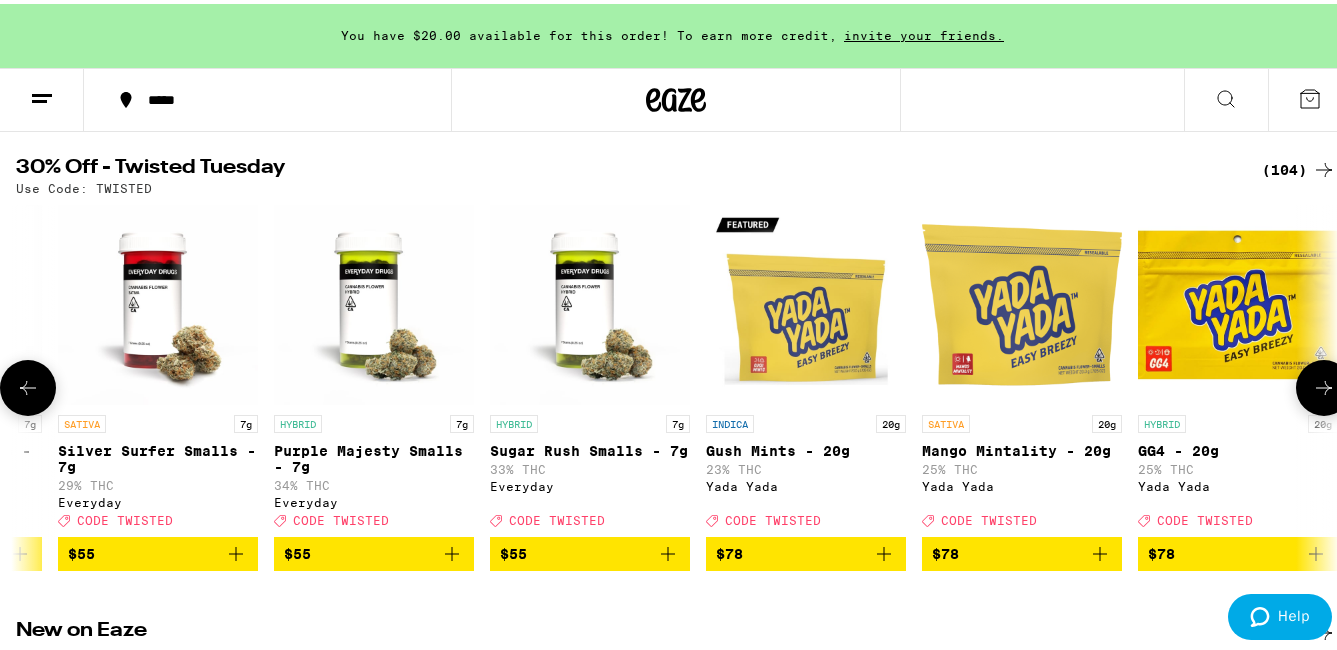click 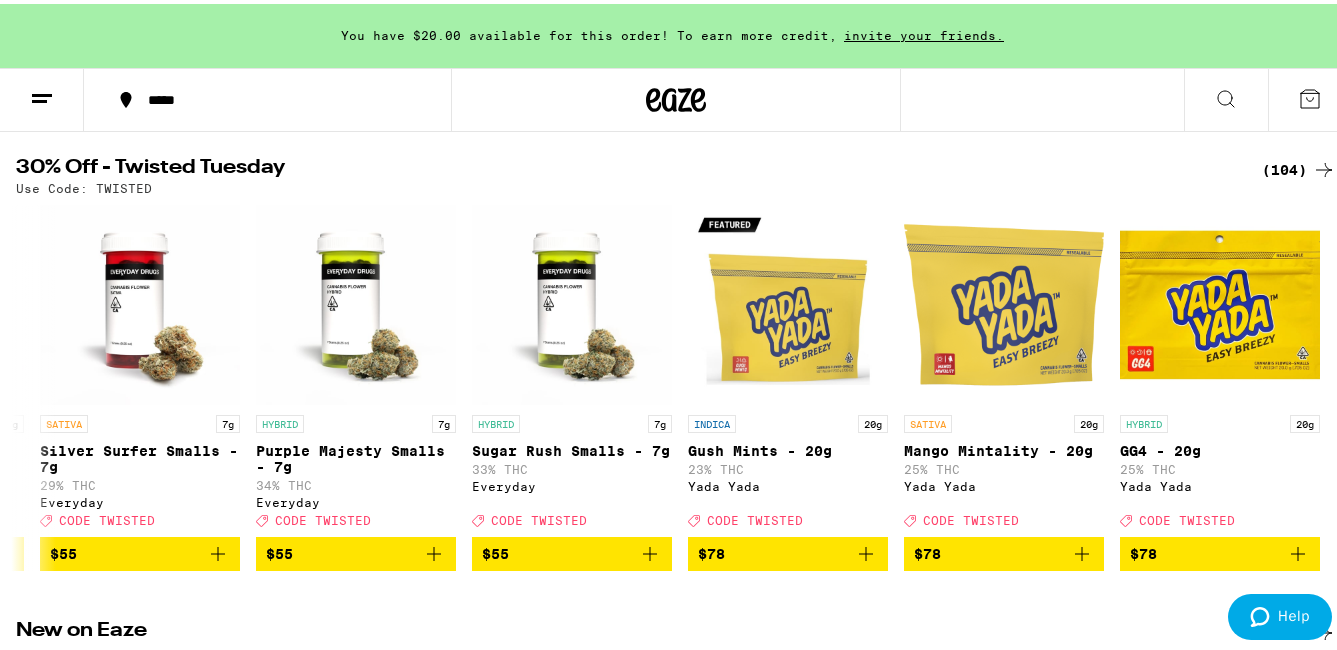 click on "30% Off - Twisted Tuesday" at bounding box center (627, 166) 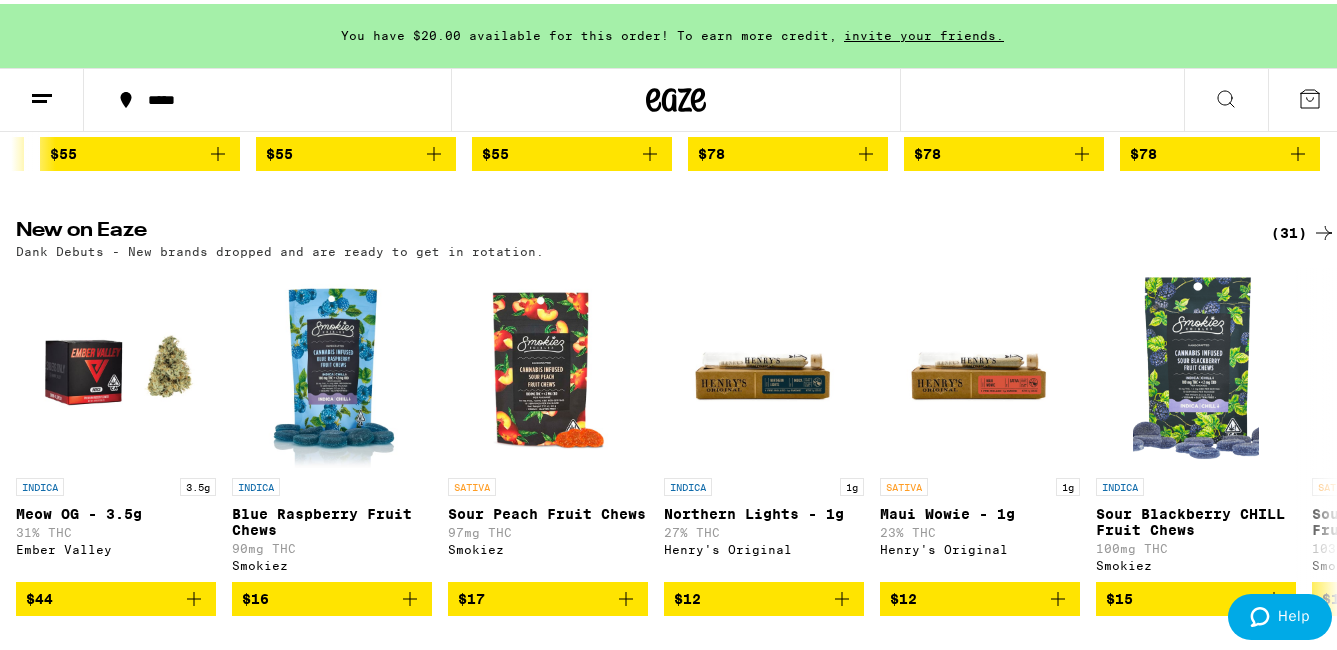 scroll, scrollTop: 700, scrollLeft: 0, axis: vertical 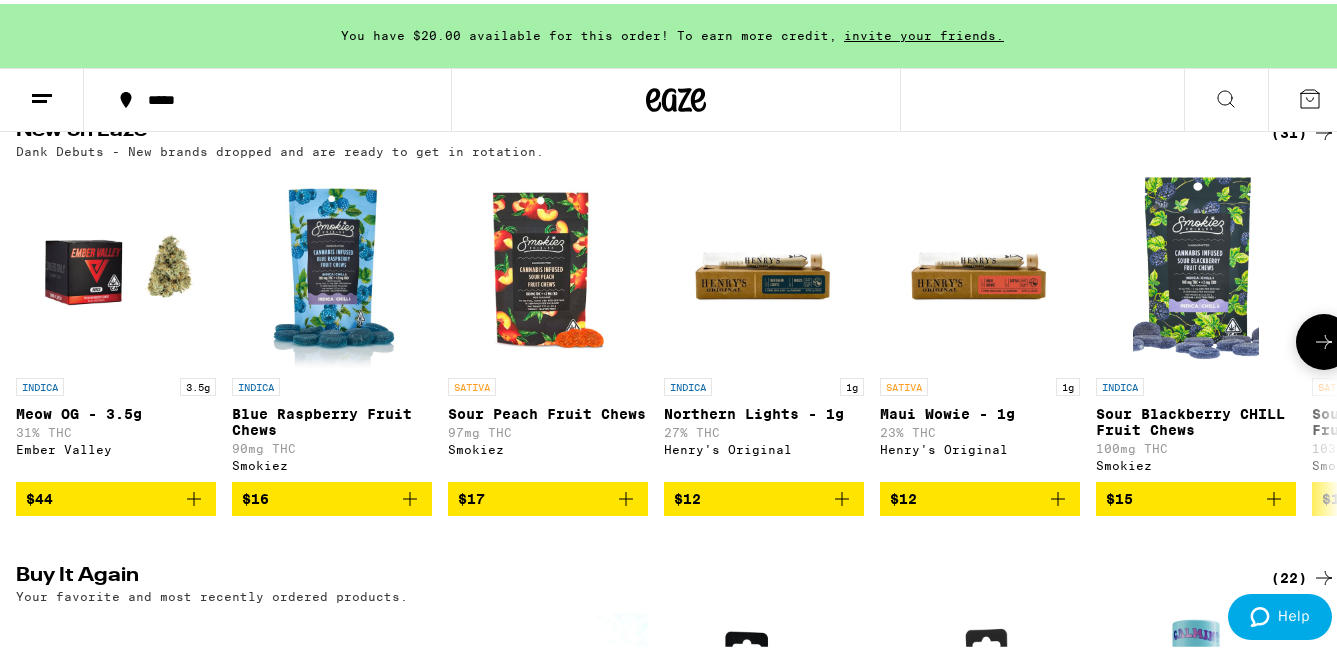 click 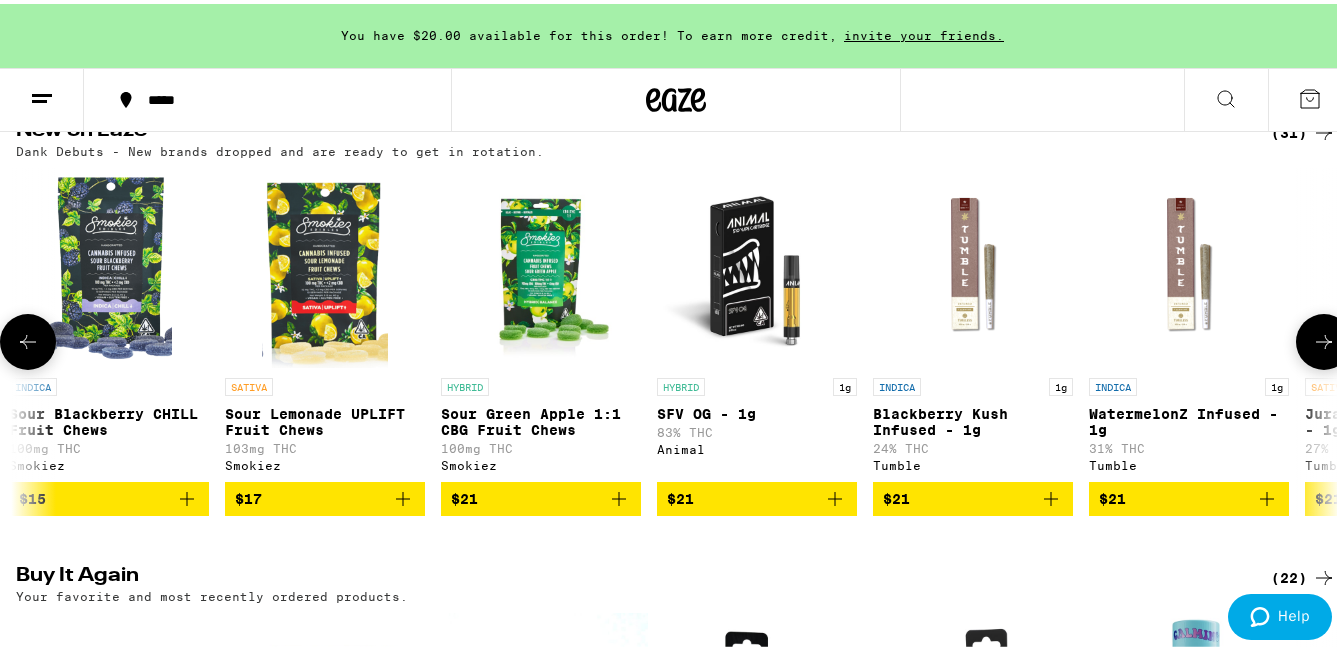 click 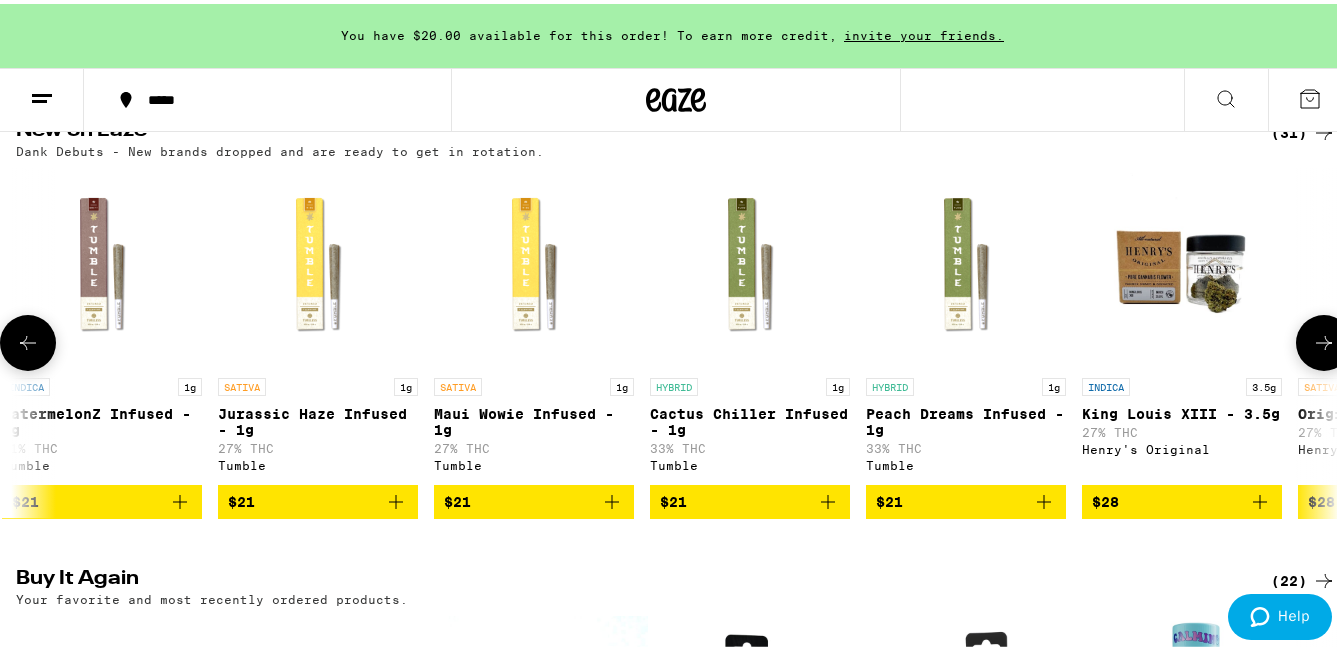 click 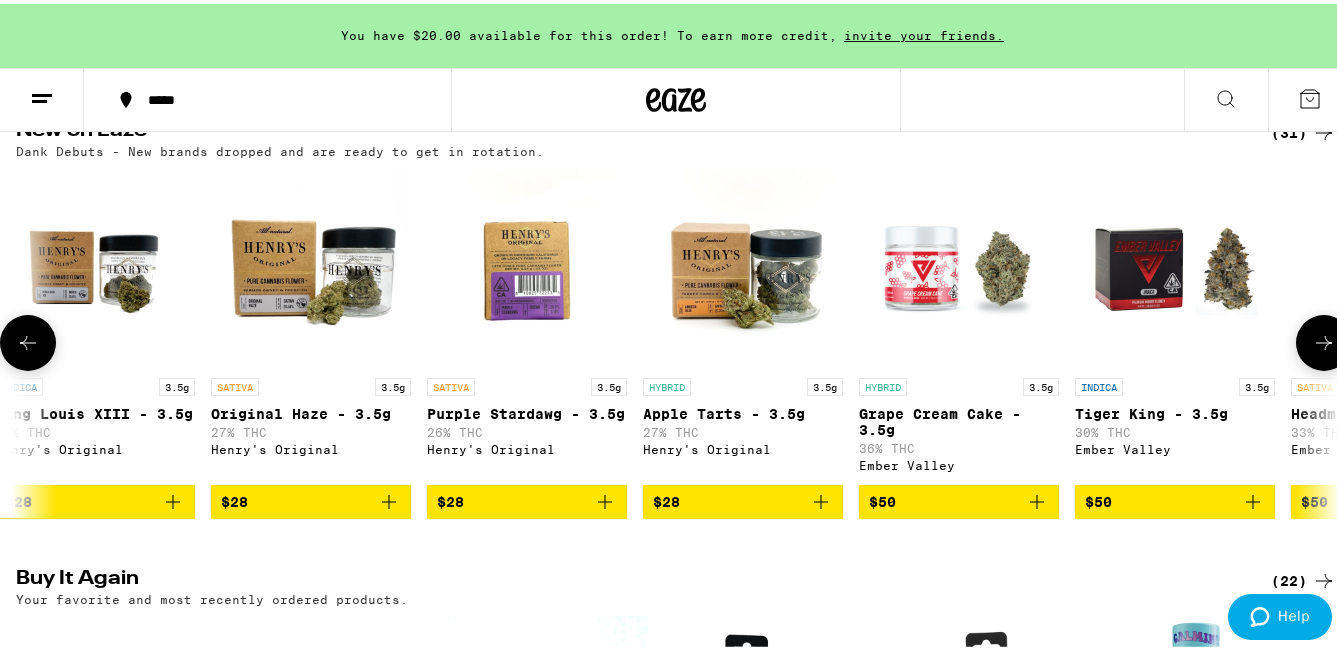 click 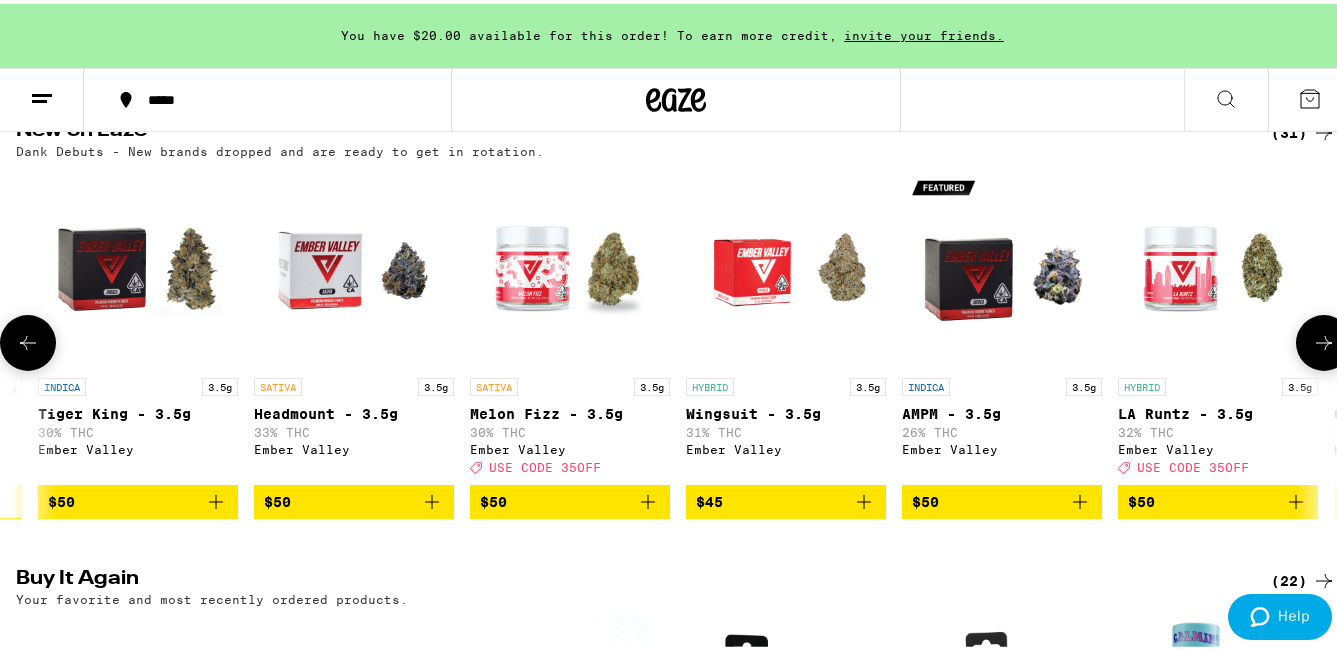 click 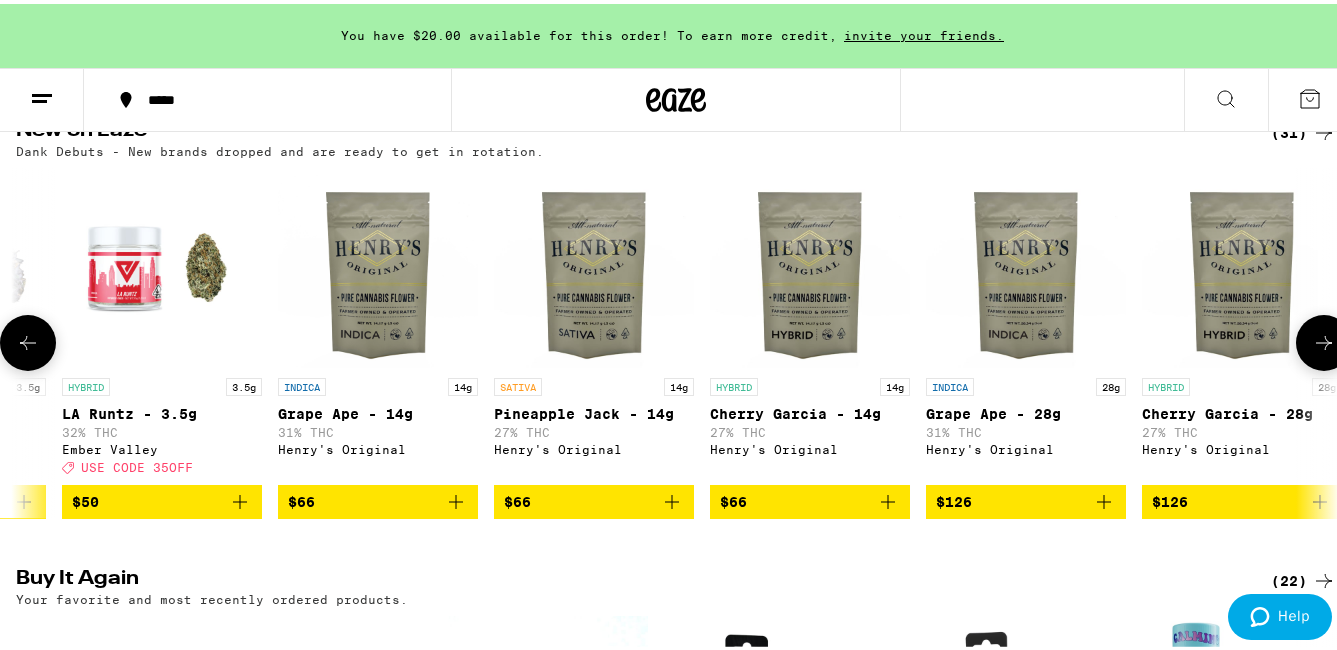 click 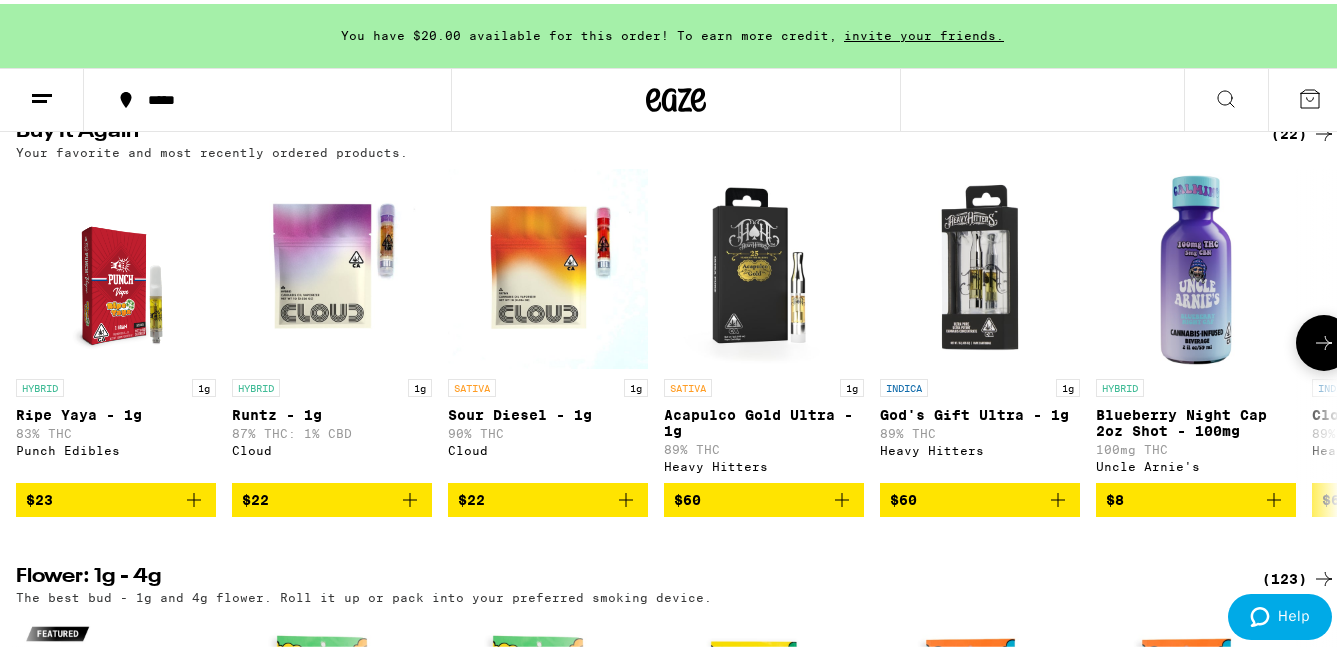 scroll, scrollTop: 1100, scrollLeft: 0, axis: vertical 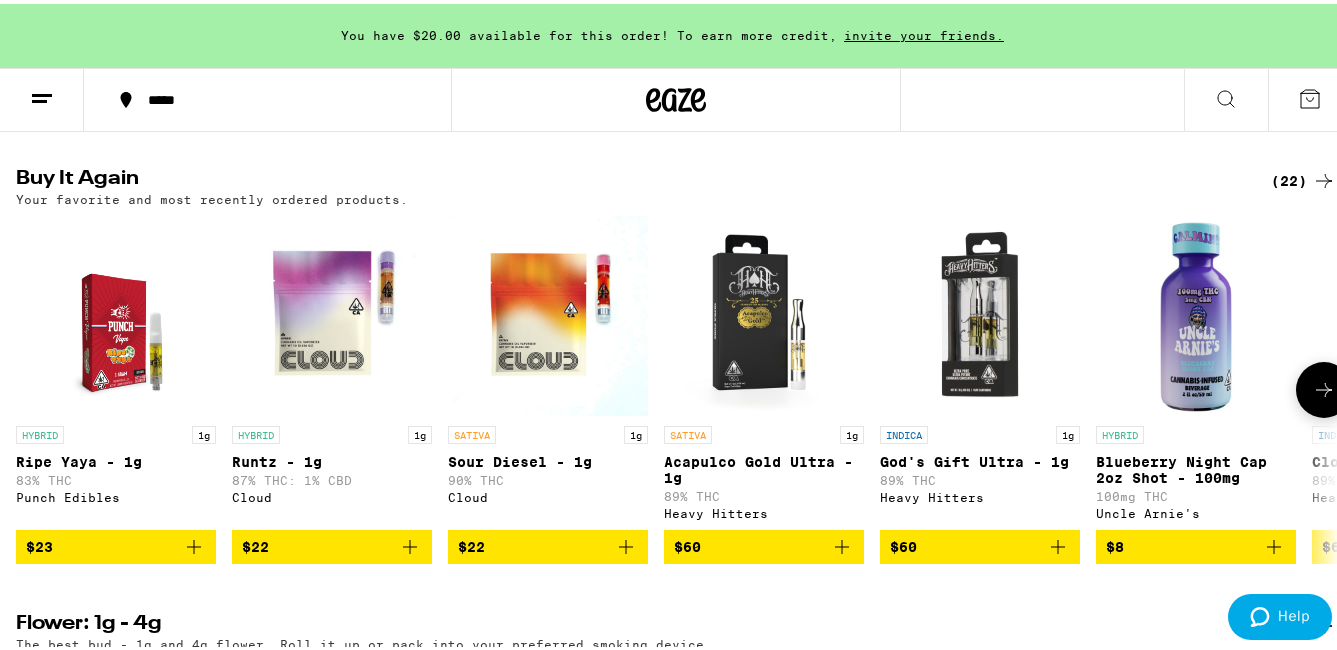 click 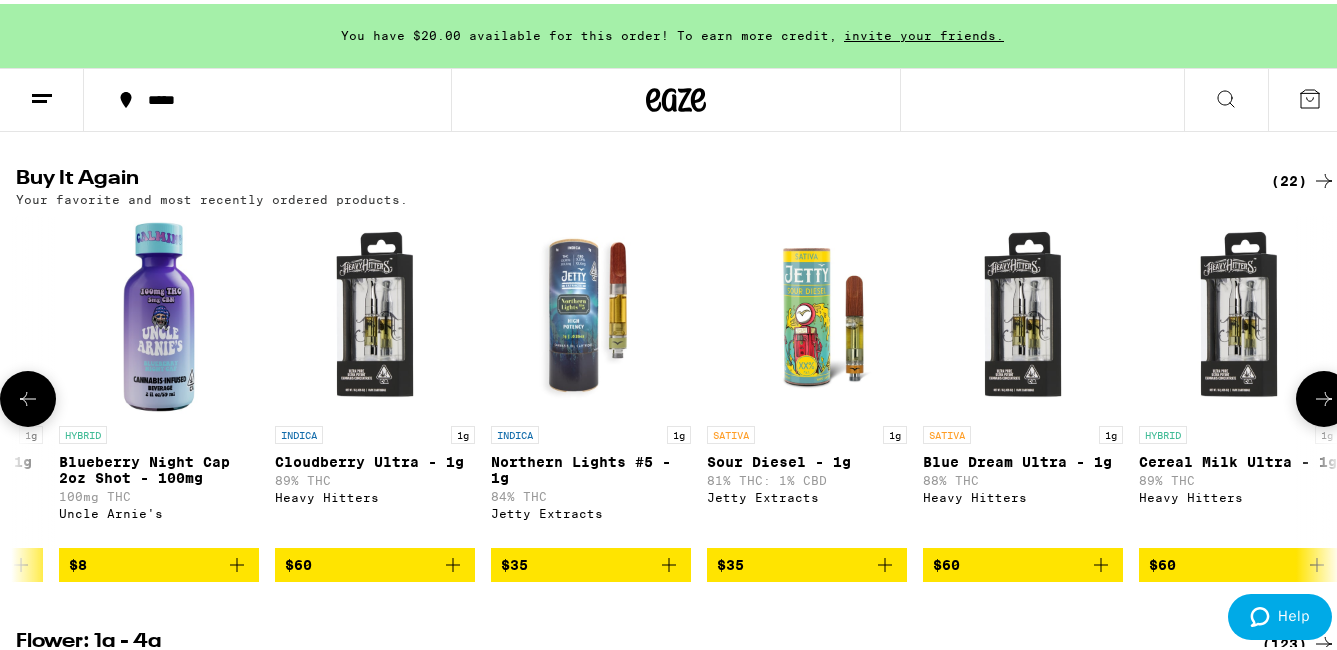 scroll, scrollTop: 0, scrollLeft: 1087, axis: horizontal 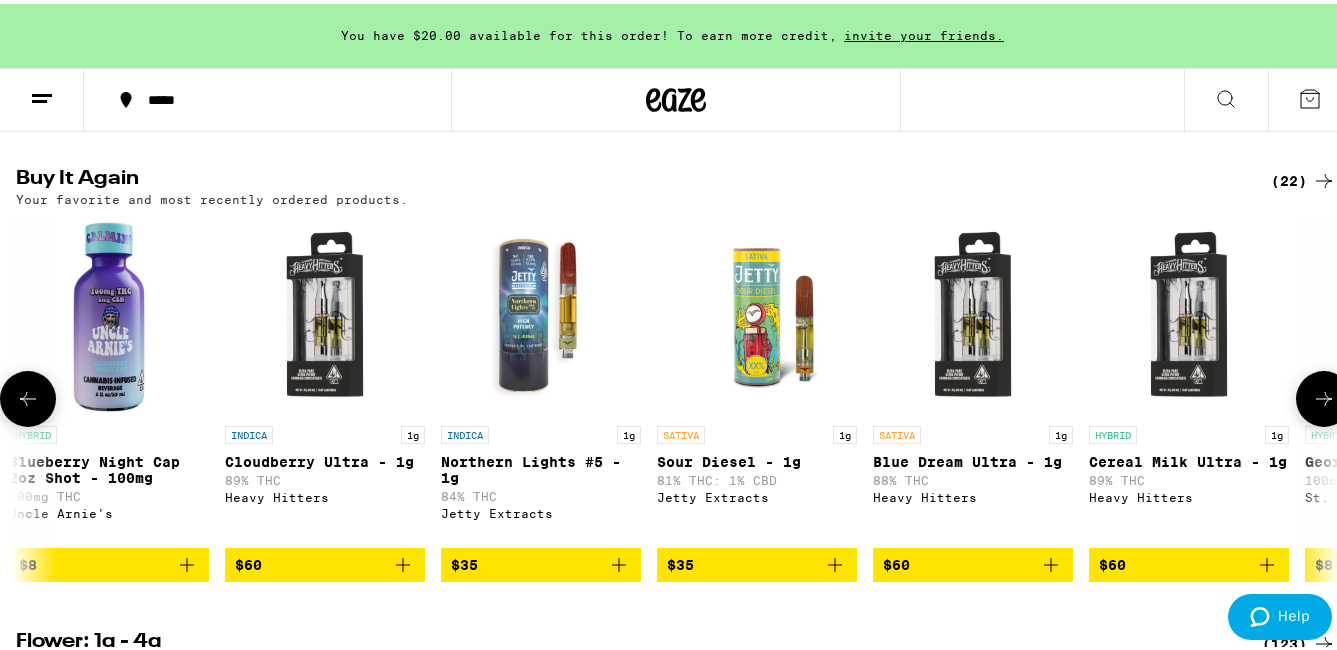 click 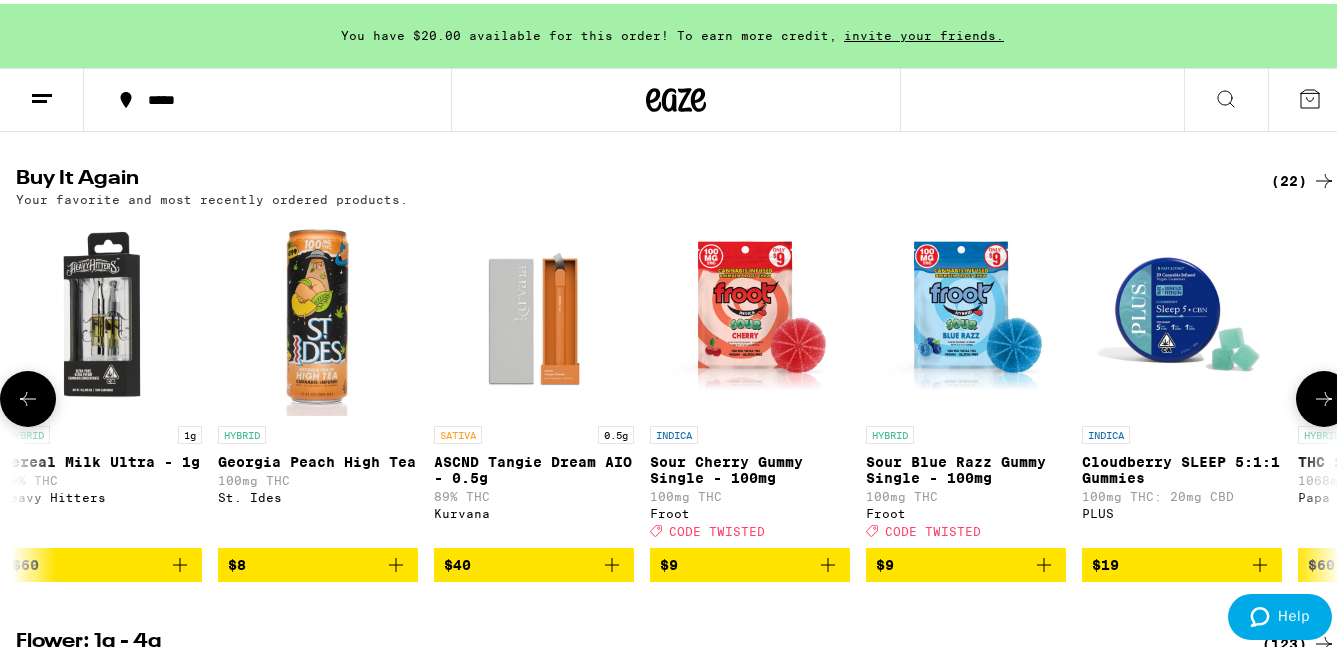 click 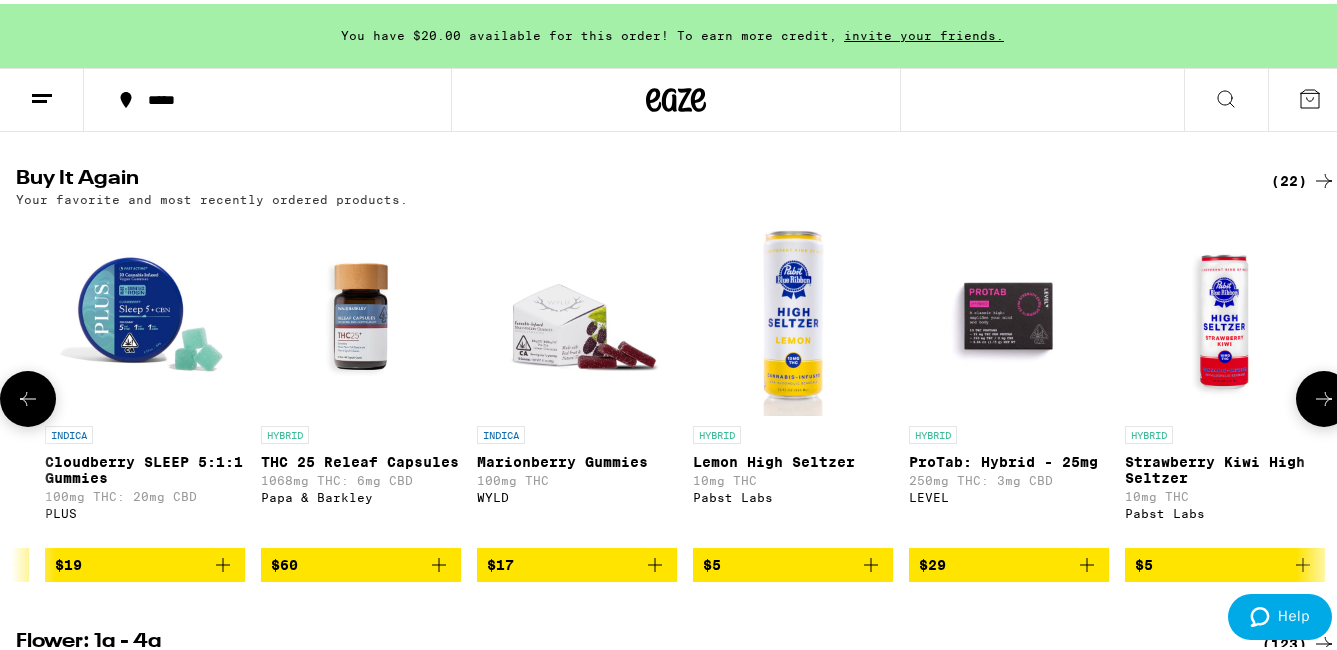 scroll, scrollTop: 0, scrollLeft: 3261, axis: horizontal 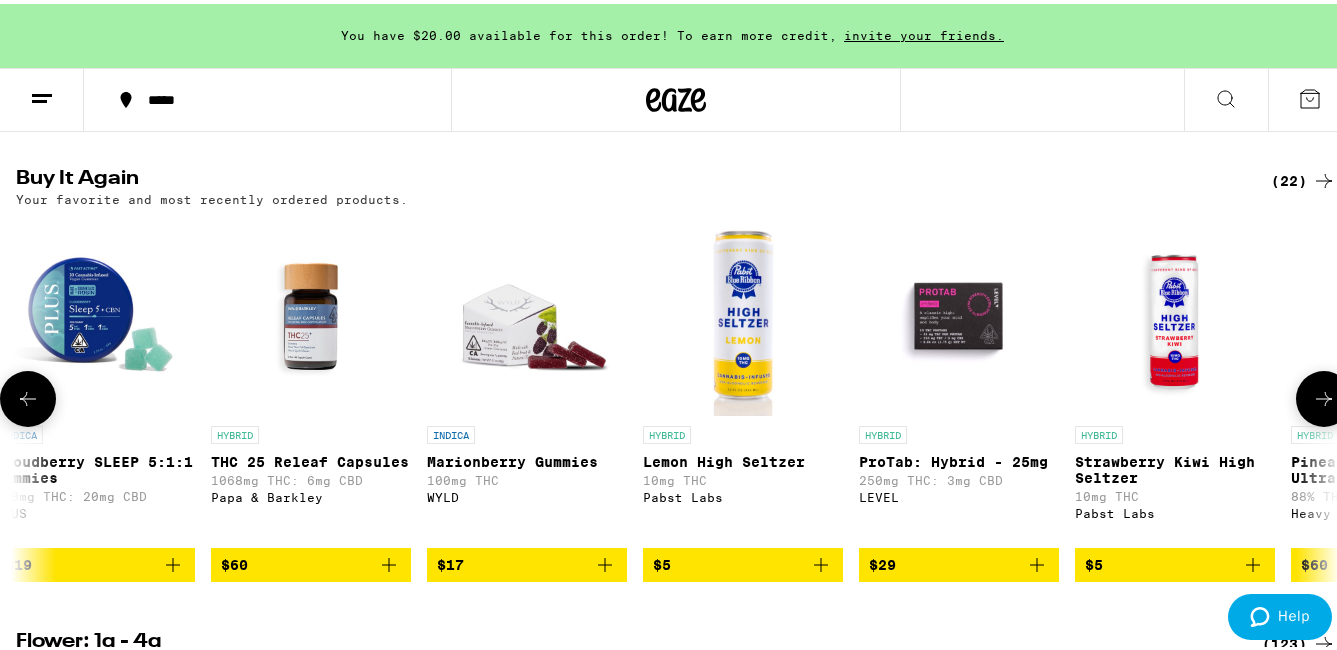 click 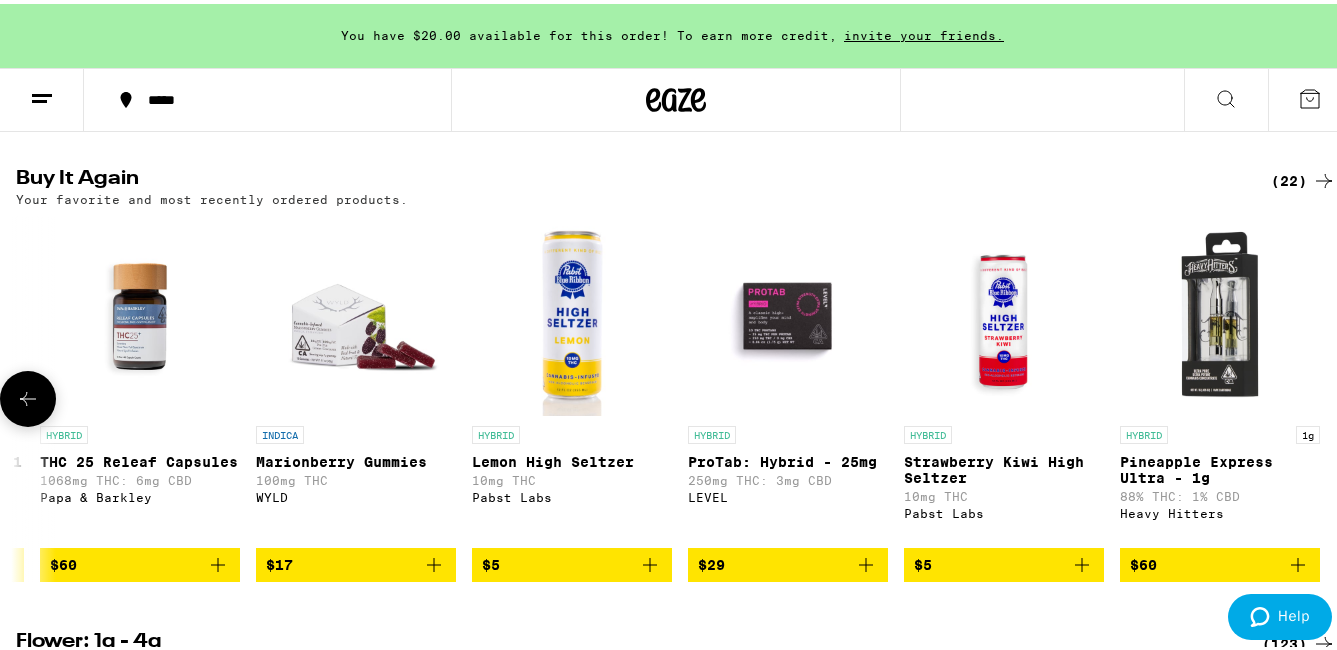 scroll, scrollTop: 0, scrollLeft: 3447, axis: horizontal 